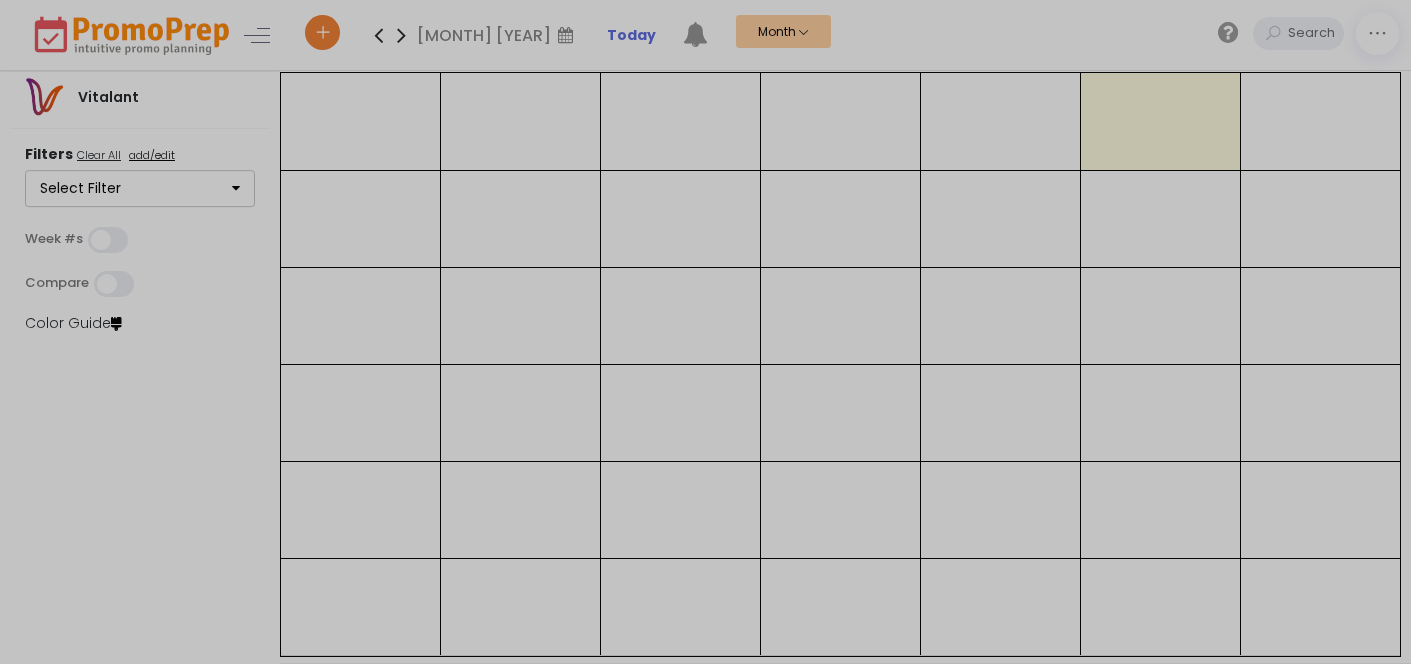 scroll, scrollTop: 0, scrollLeft: 0, axis: both 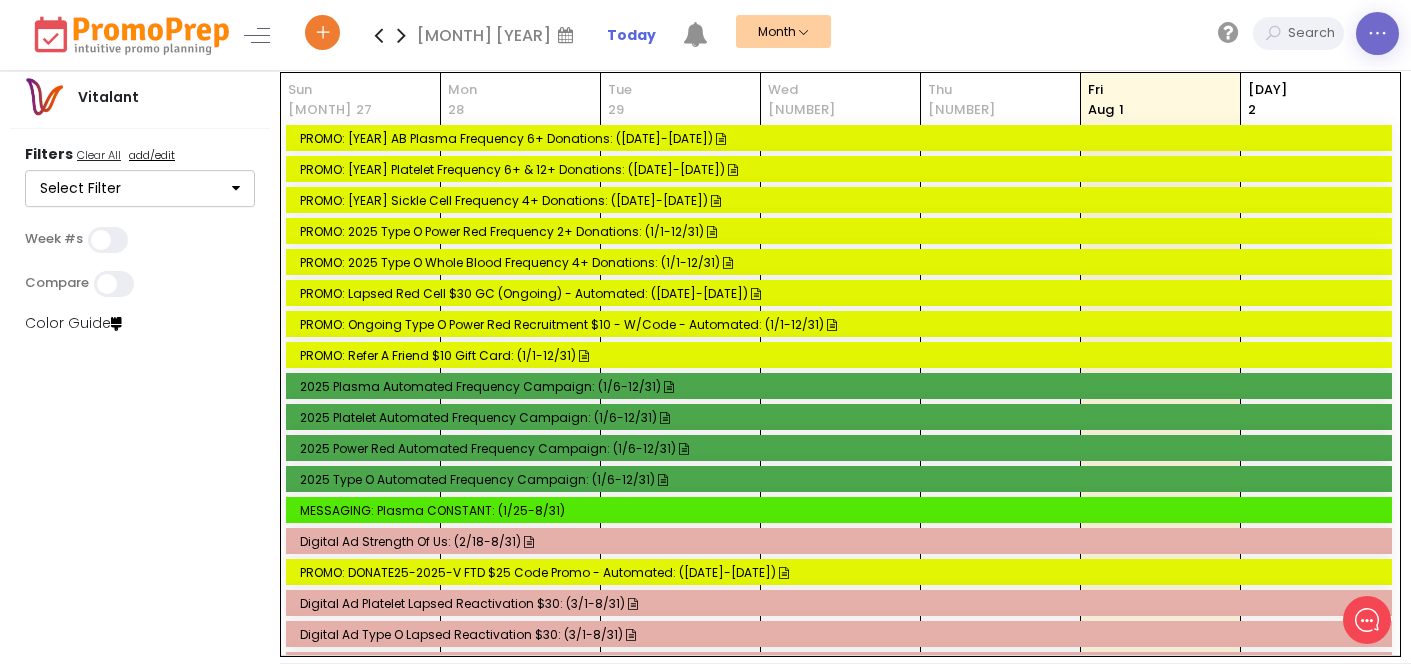 click at bounding box center [1377, 33] 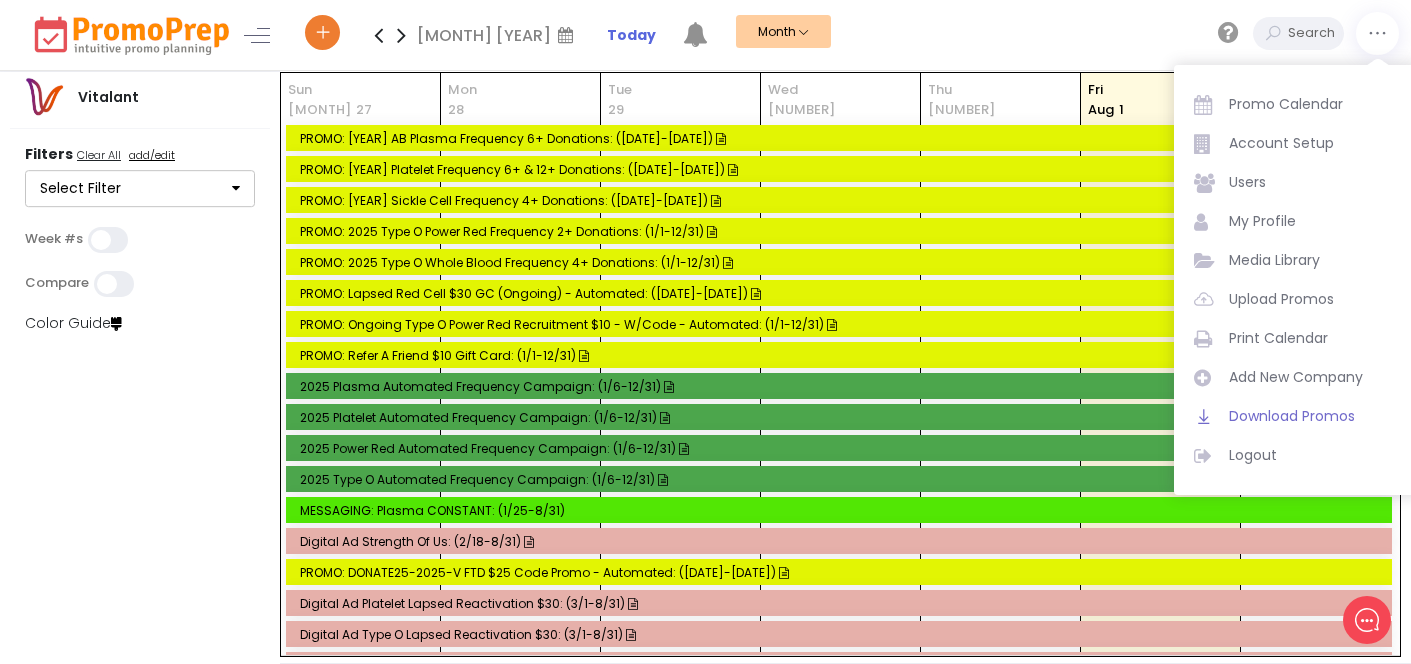 click on "Download Promos" at bounding box center (1314, 416) 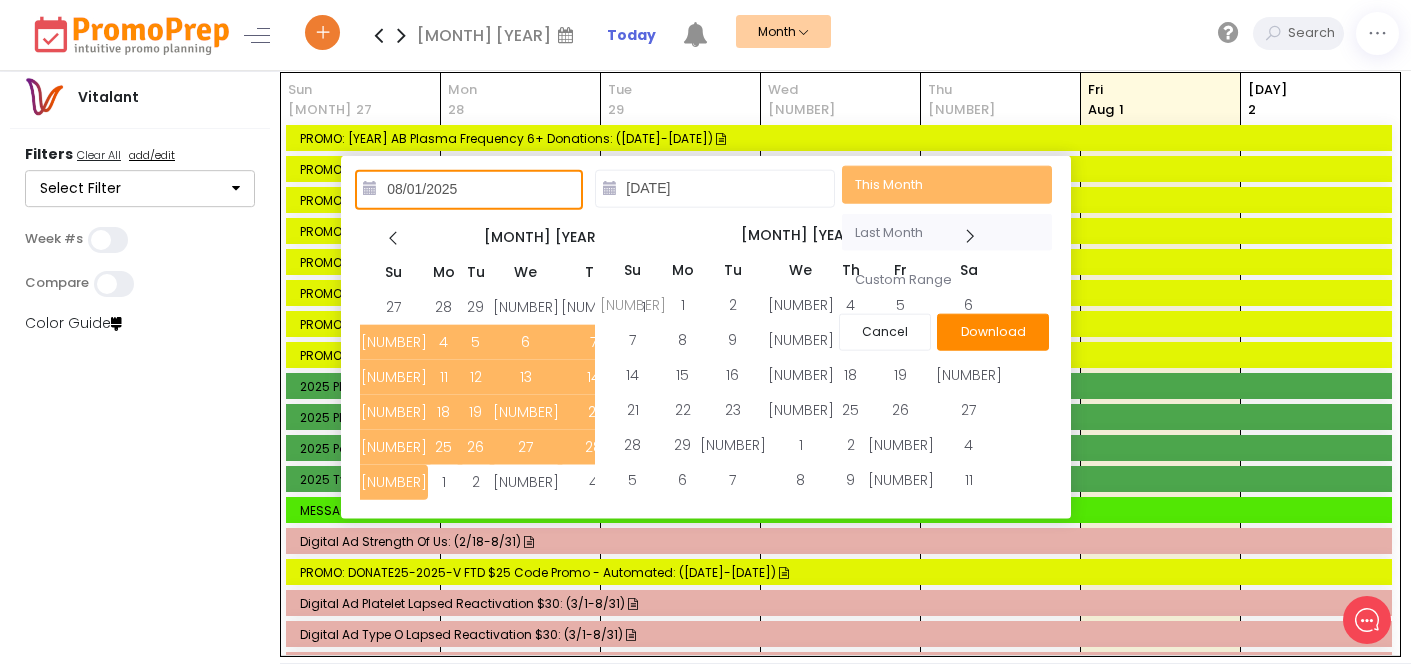type on "[DATE]" 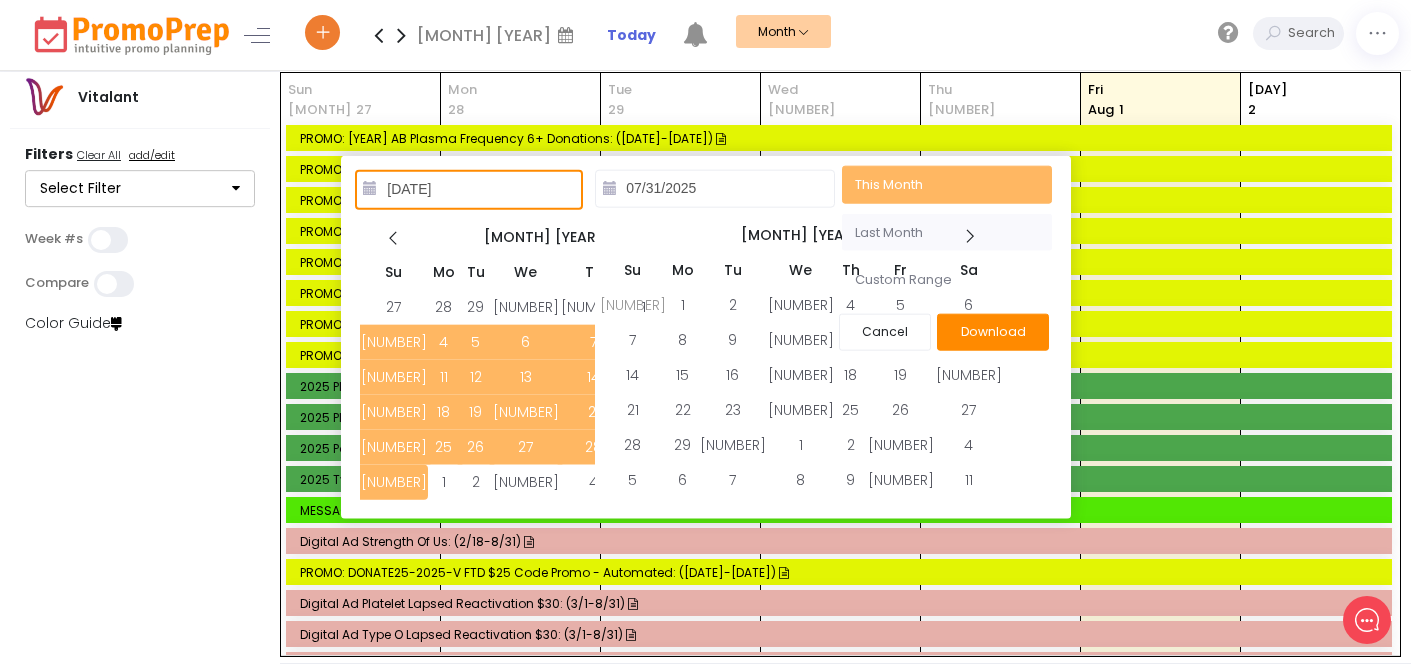 click on "Last Month" at bounding box center [947, 232] 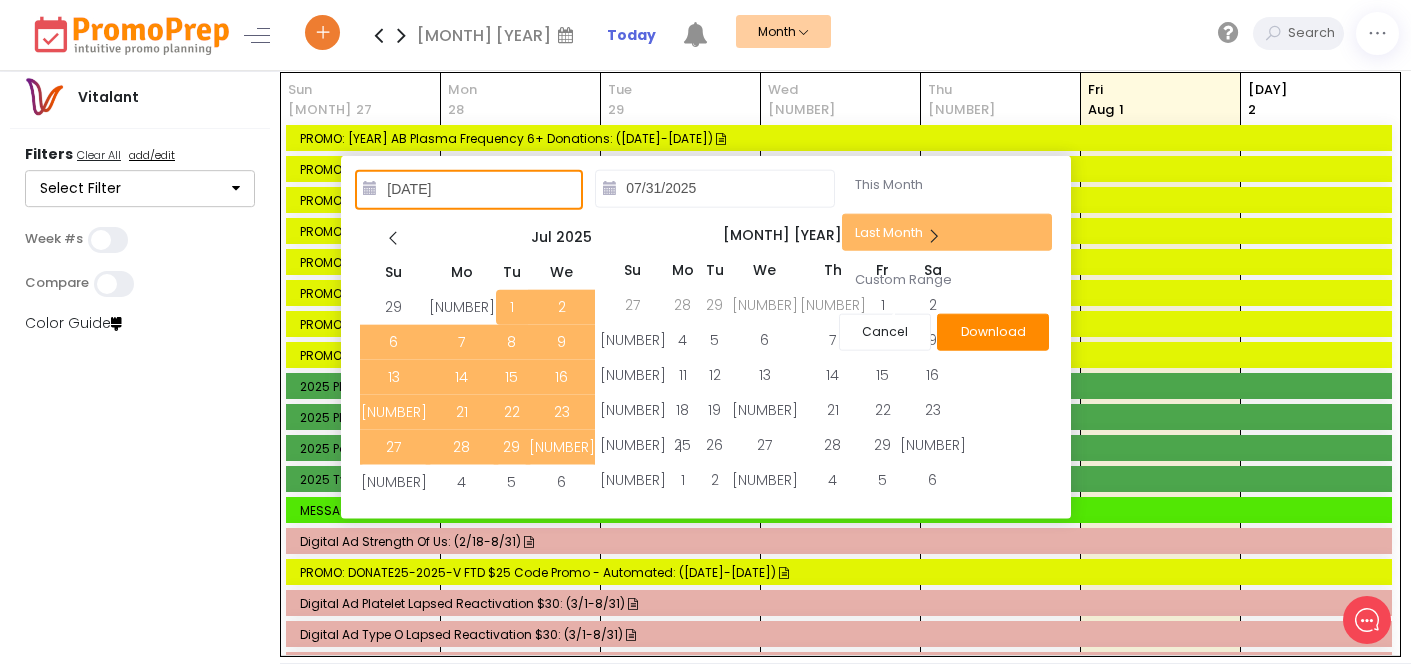 click on "Download" at bounding box center [993, 331] 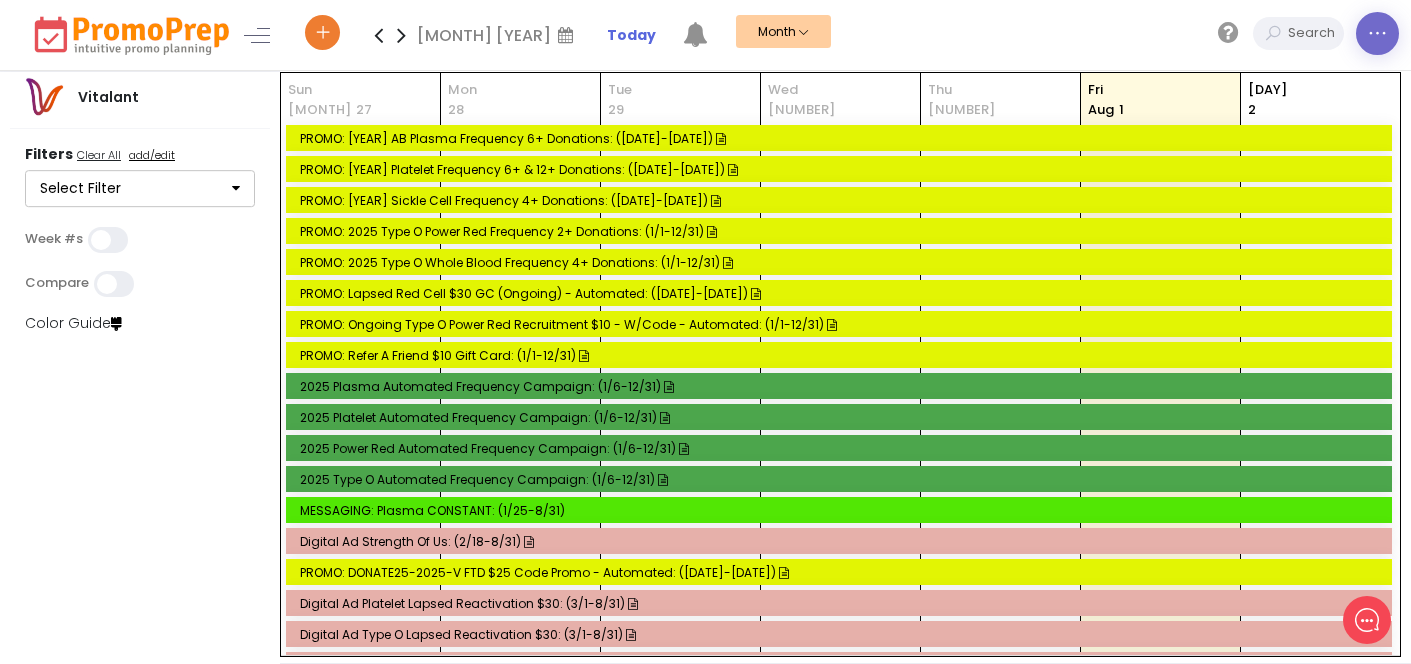 click at bounding box center (1377, 34) 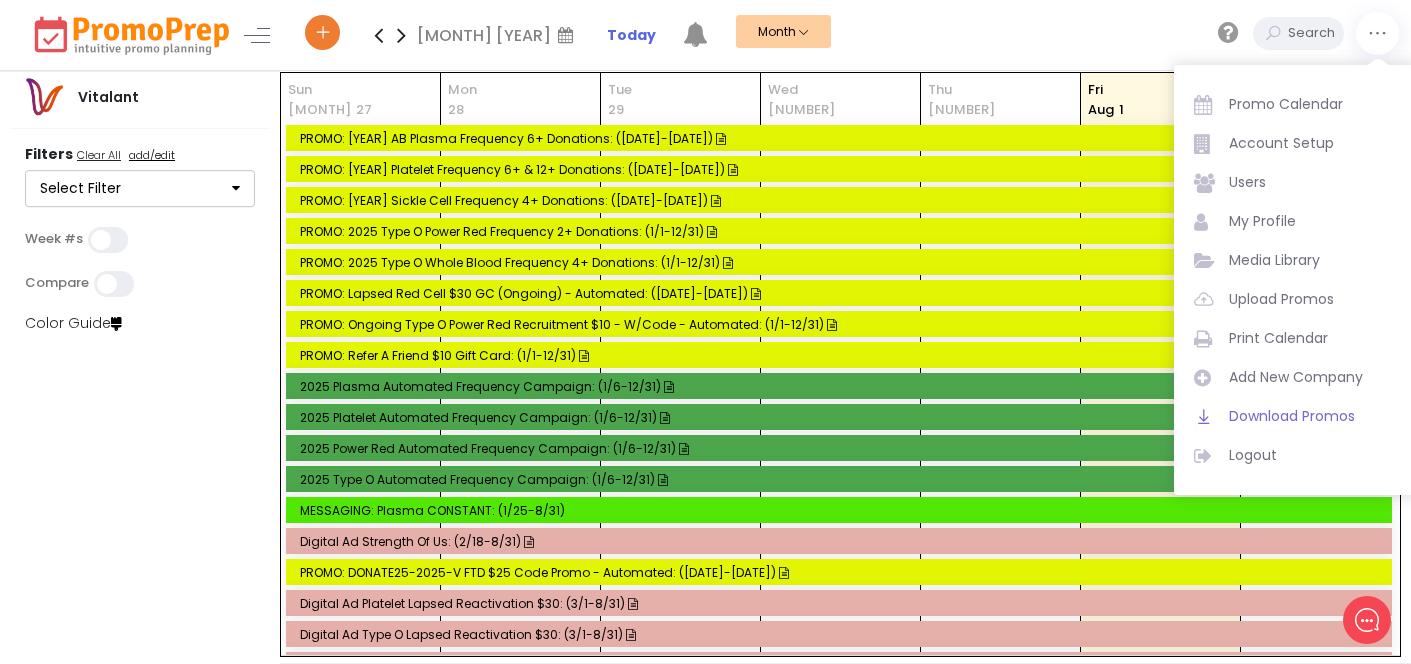click on "Download Promos" at bounding box center (1314, 416) 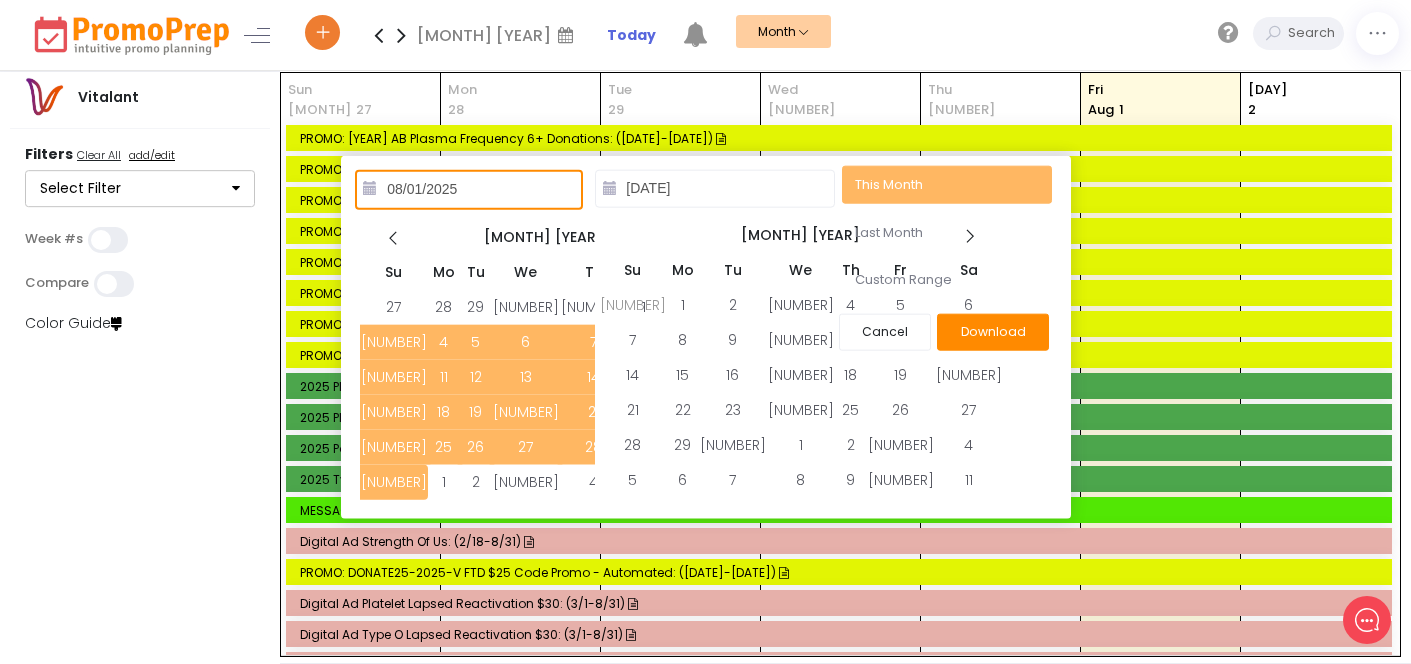 type on "[DATE]" 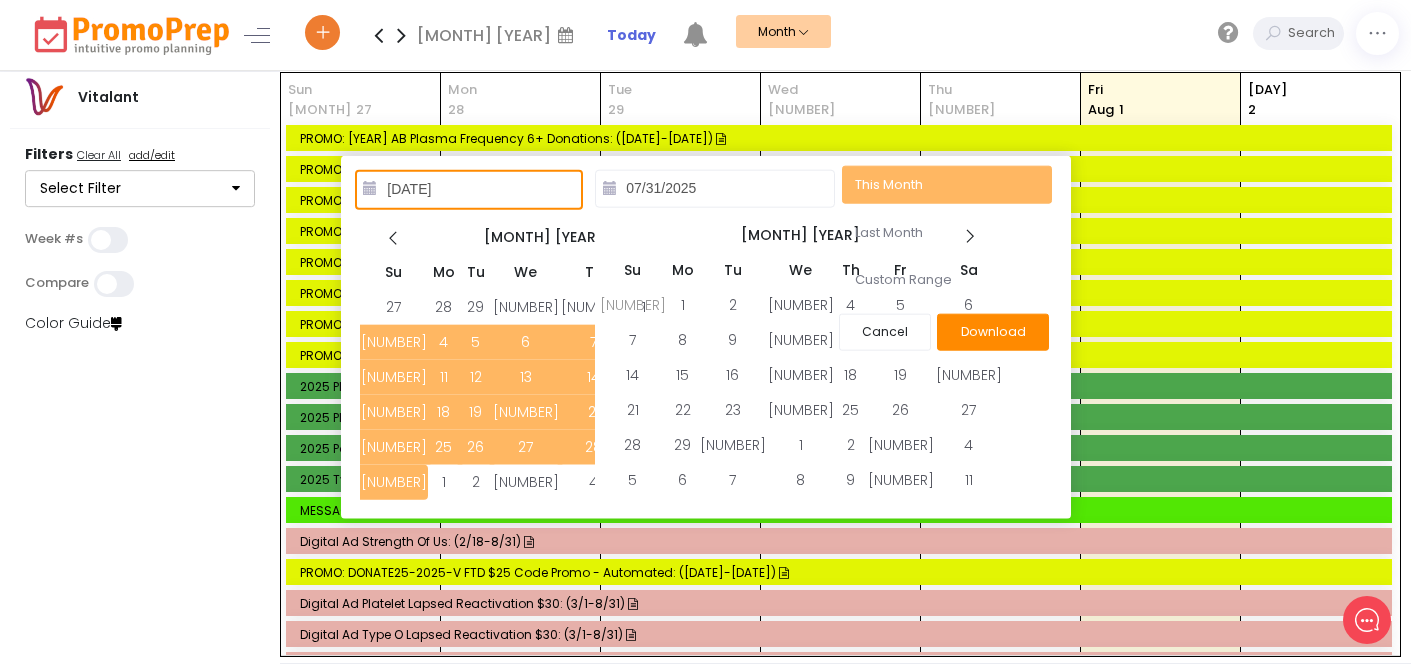 type on "08/01/2025" 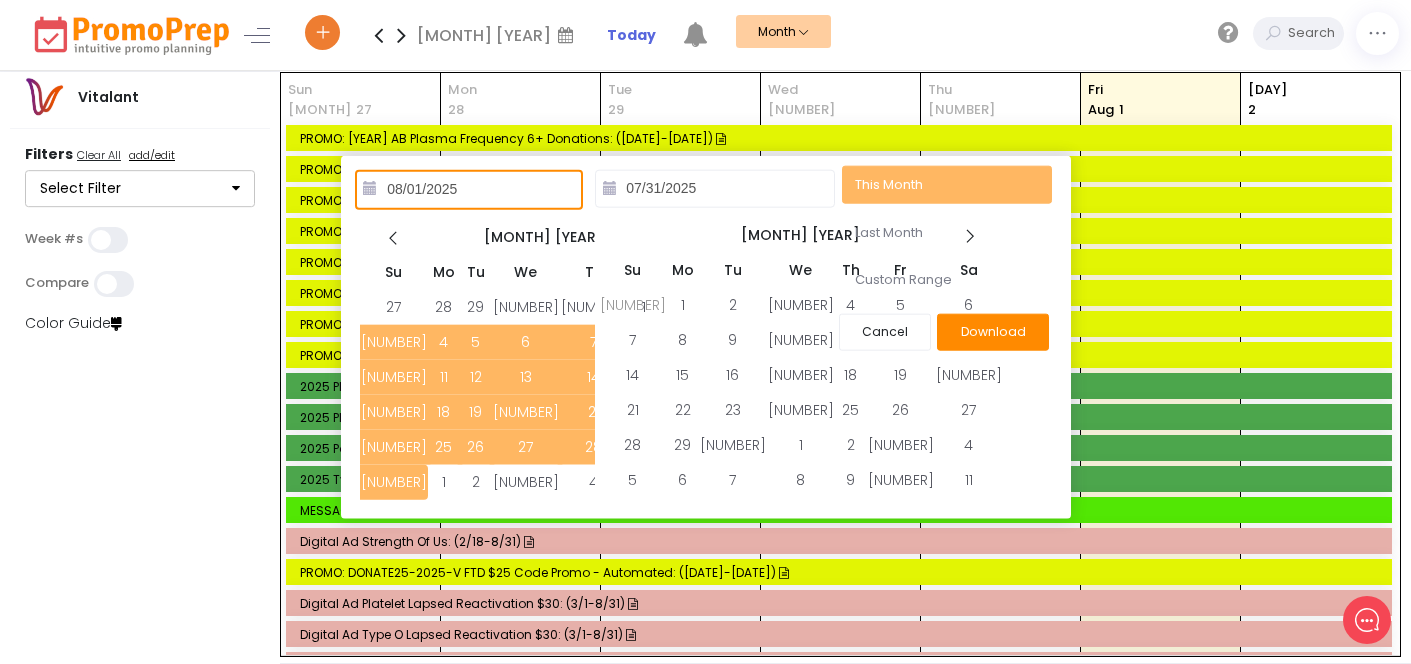 type on "[DATE]" 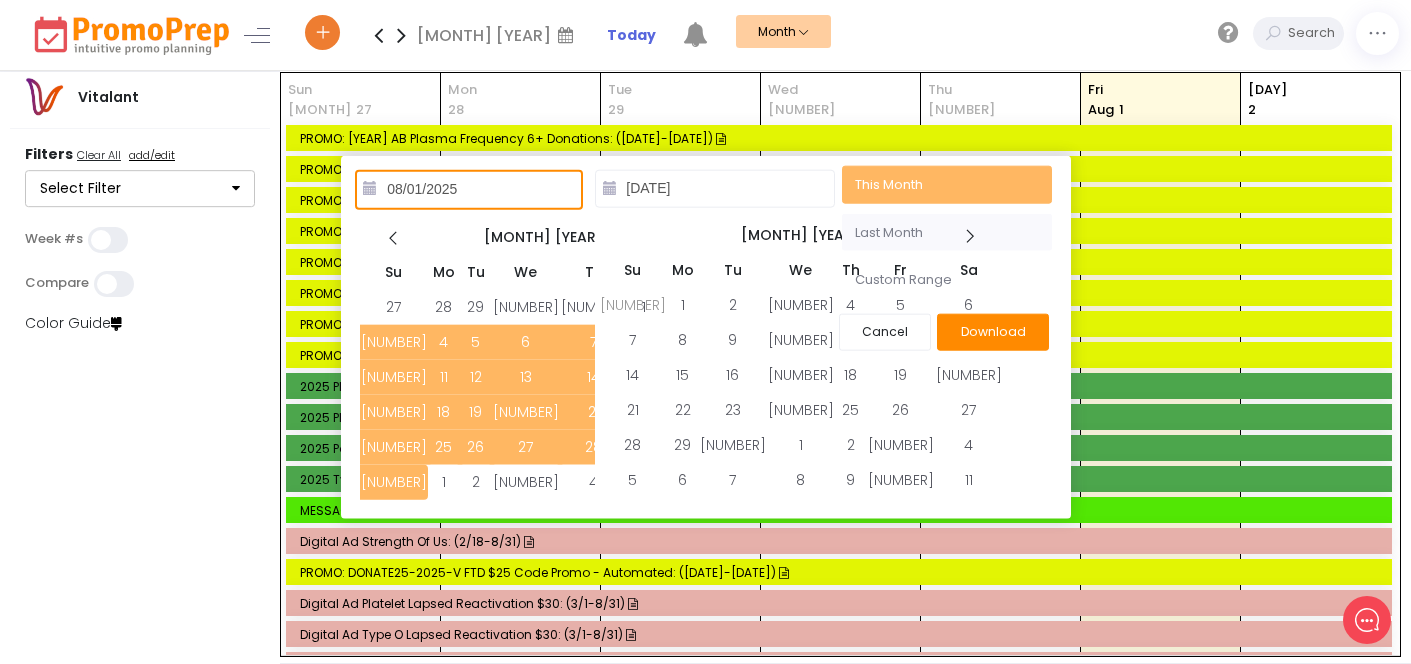 type on "[DATE]" 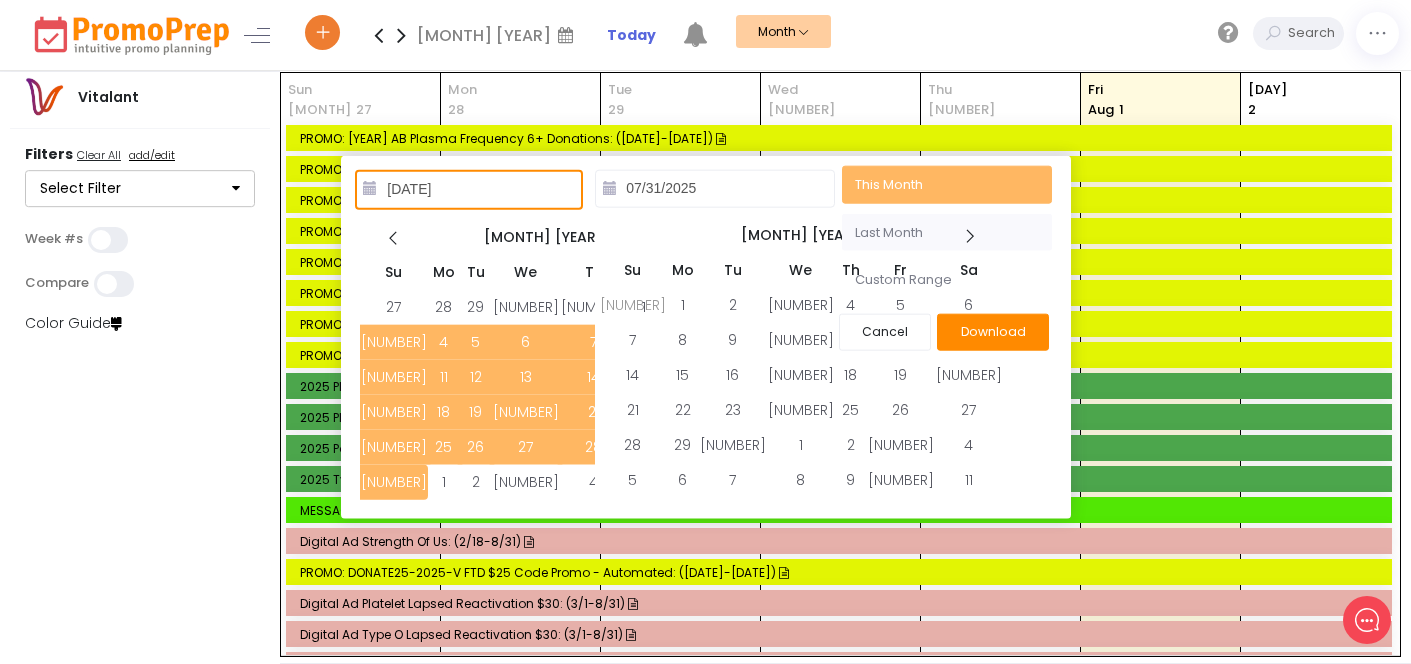 click on "Last Month" at bounding box center [947, 232] 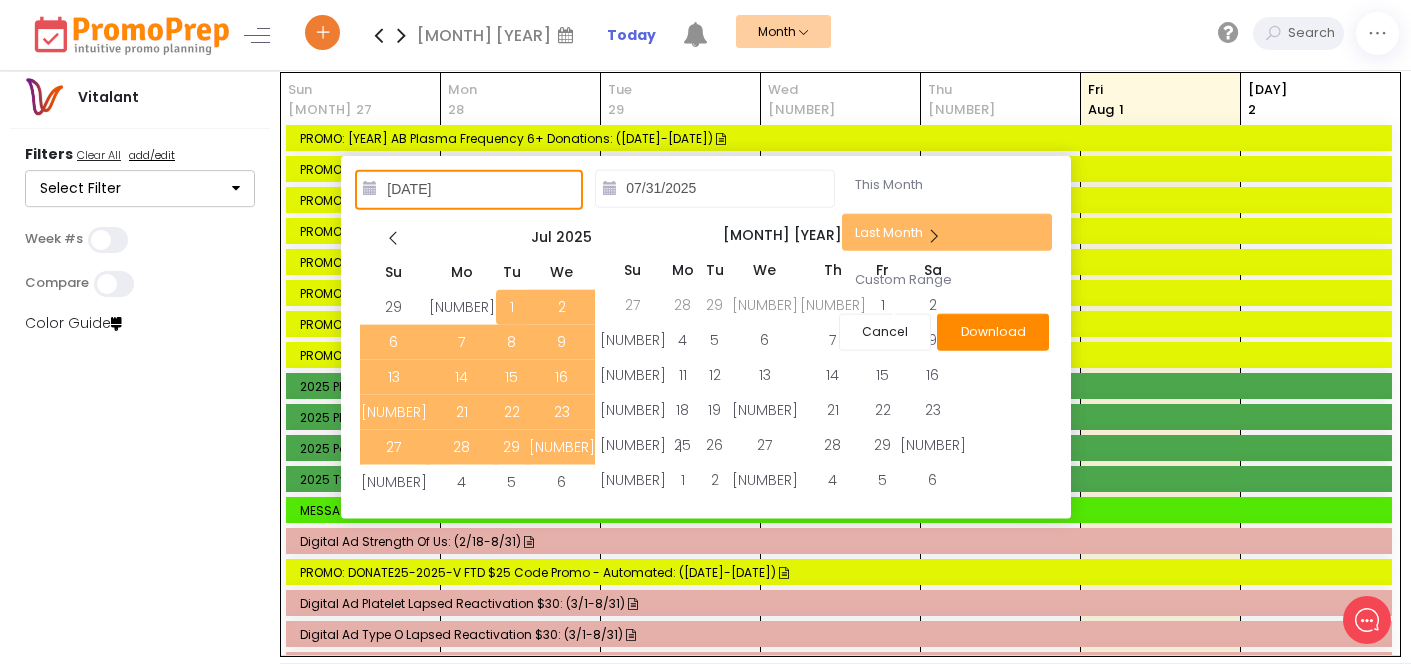 click on "Download" at bounding box center (993, 331) 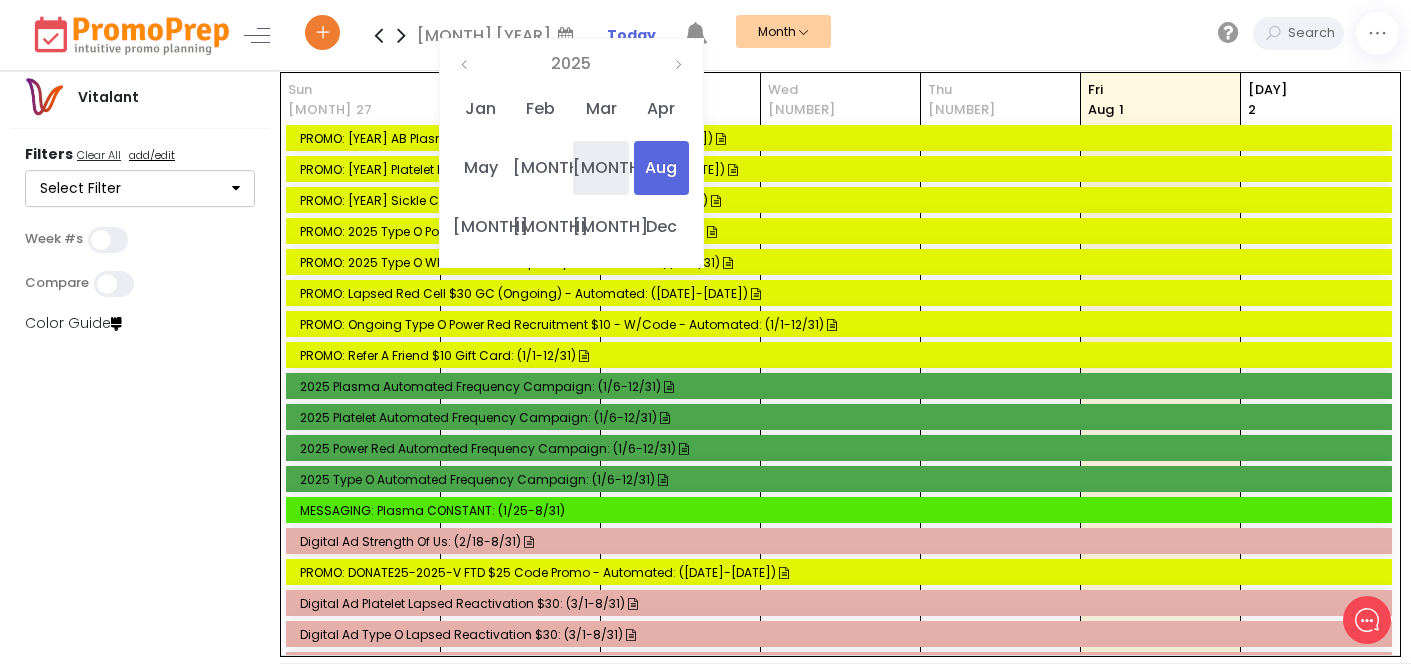click on "[MONTH]" at bounding box center (600, 168) 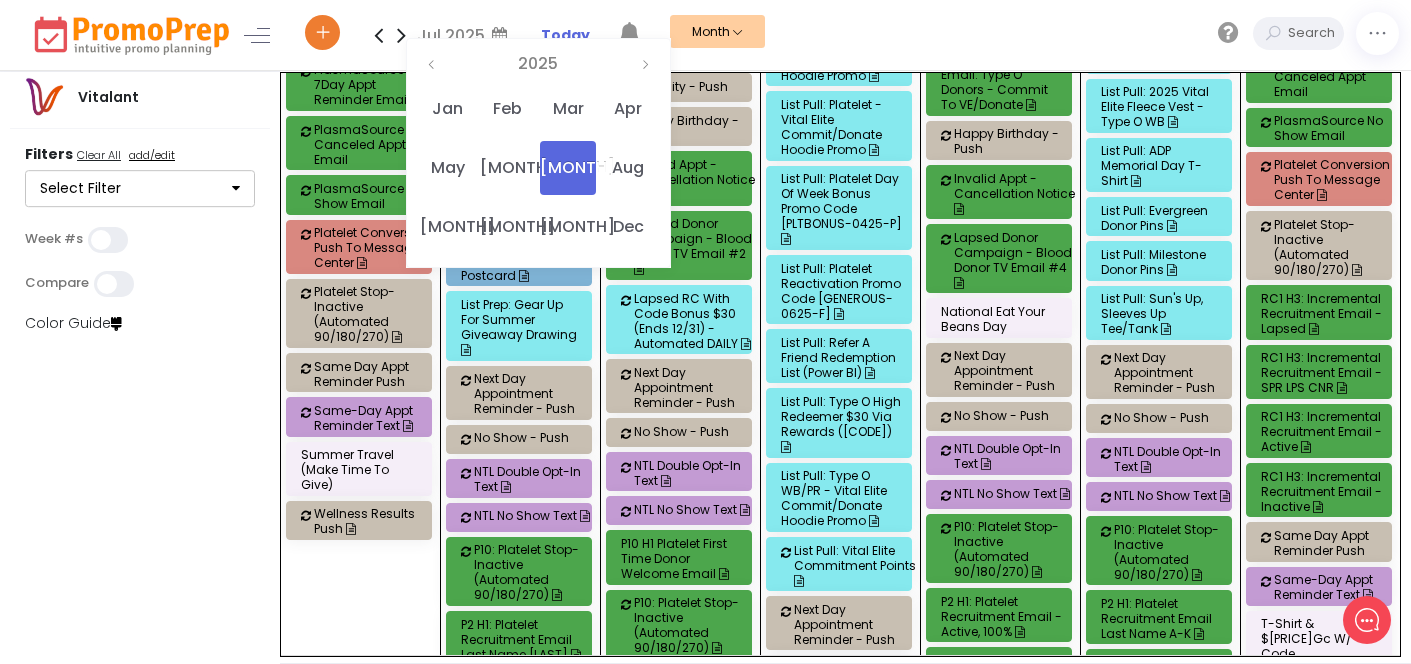 scroll, scrollTop: 2868, scrollLeft: 0, axis: vertical 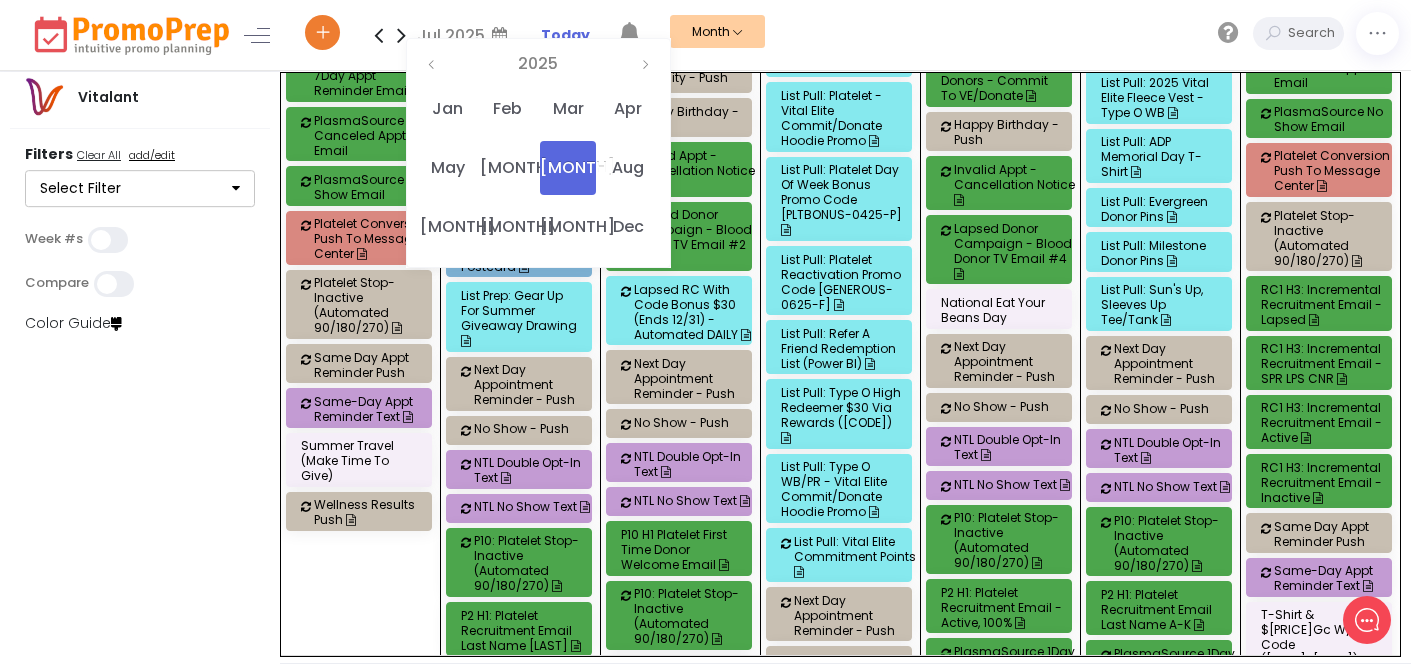 click on "Select Filter" at bounding box center (140, 189) 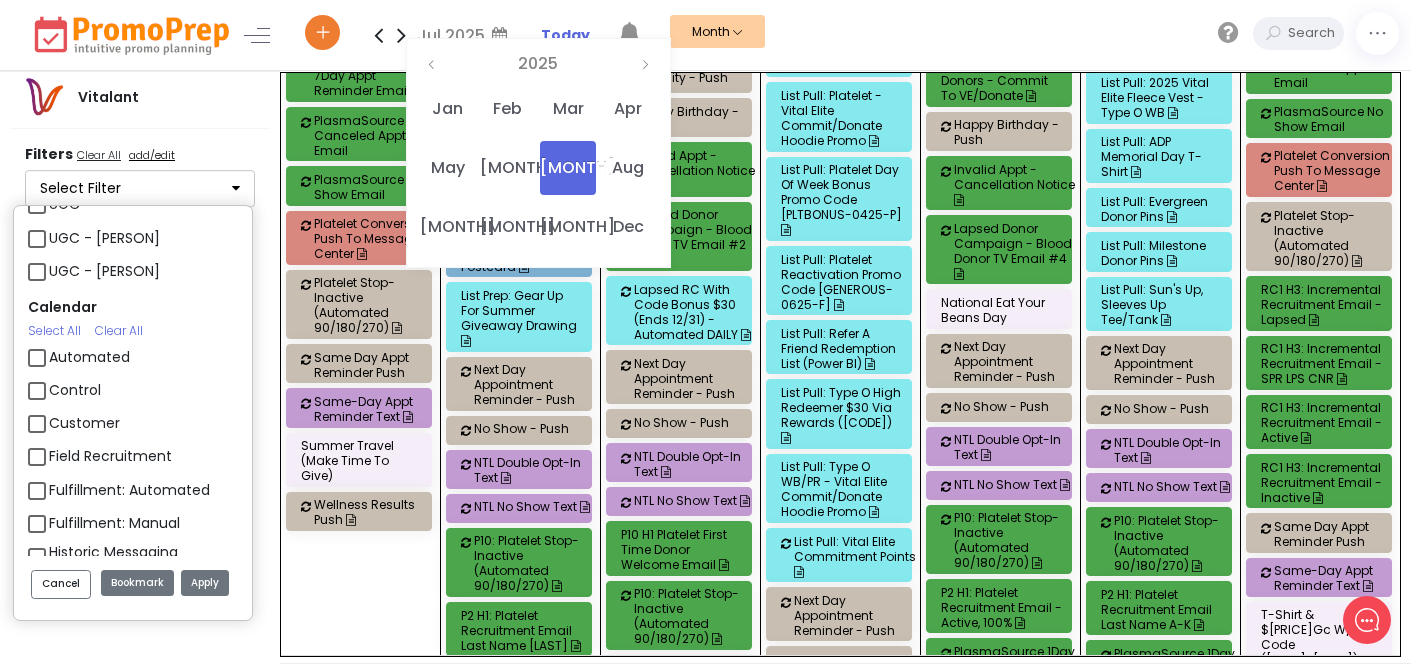 scroll, scrollTop: 1118, scrollLeft: 0, axis: vertical 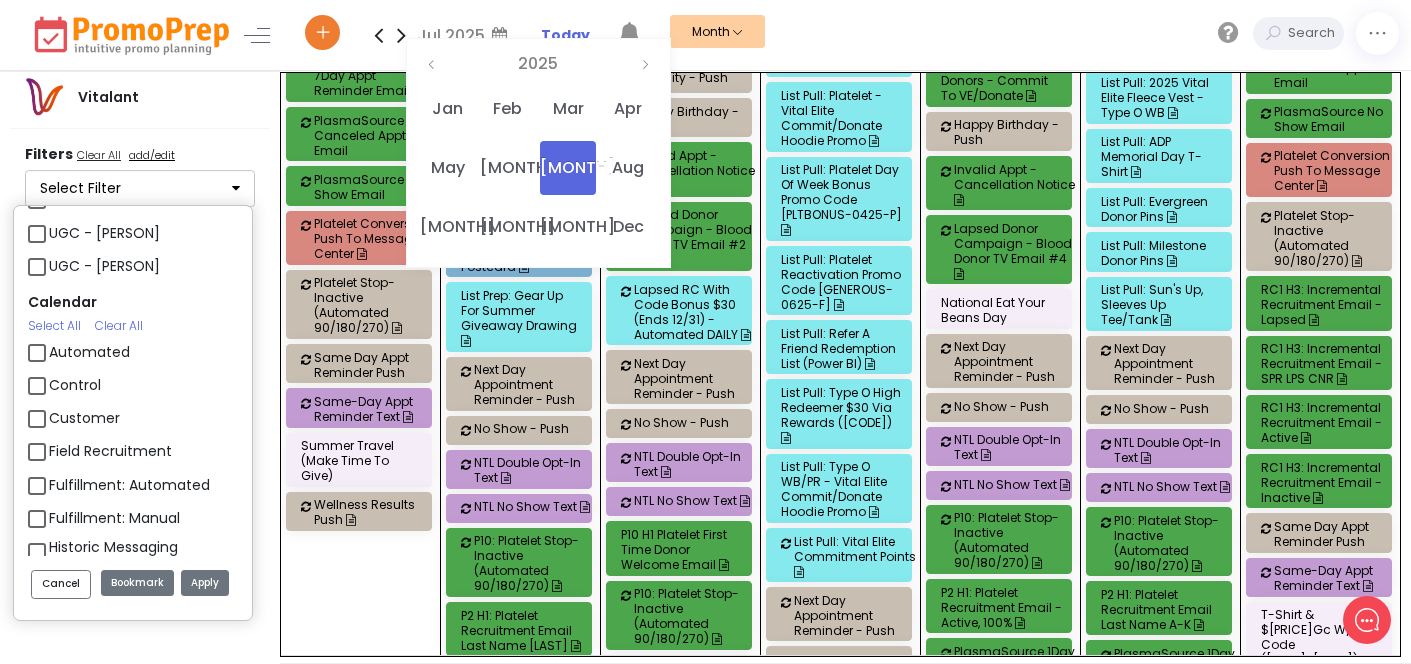 click on "Control" at bounding box center (75, 385) 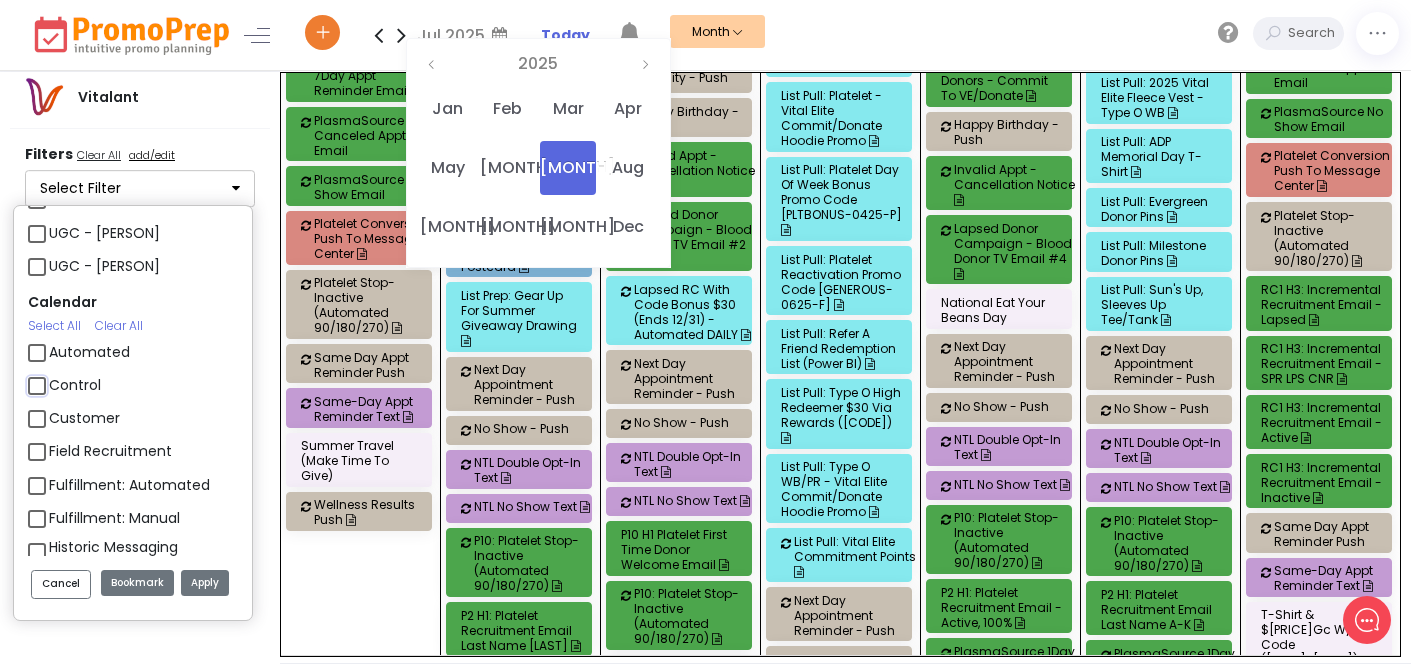 click on "Control" at bounding box center [55, 377] 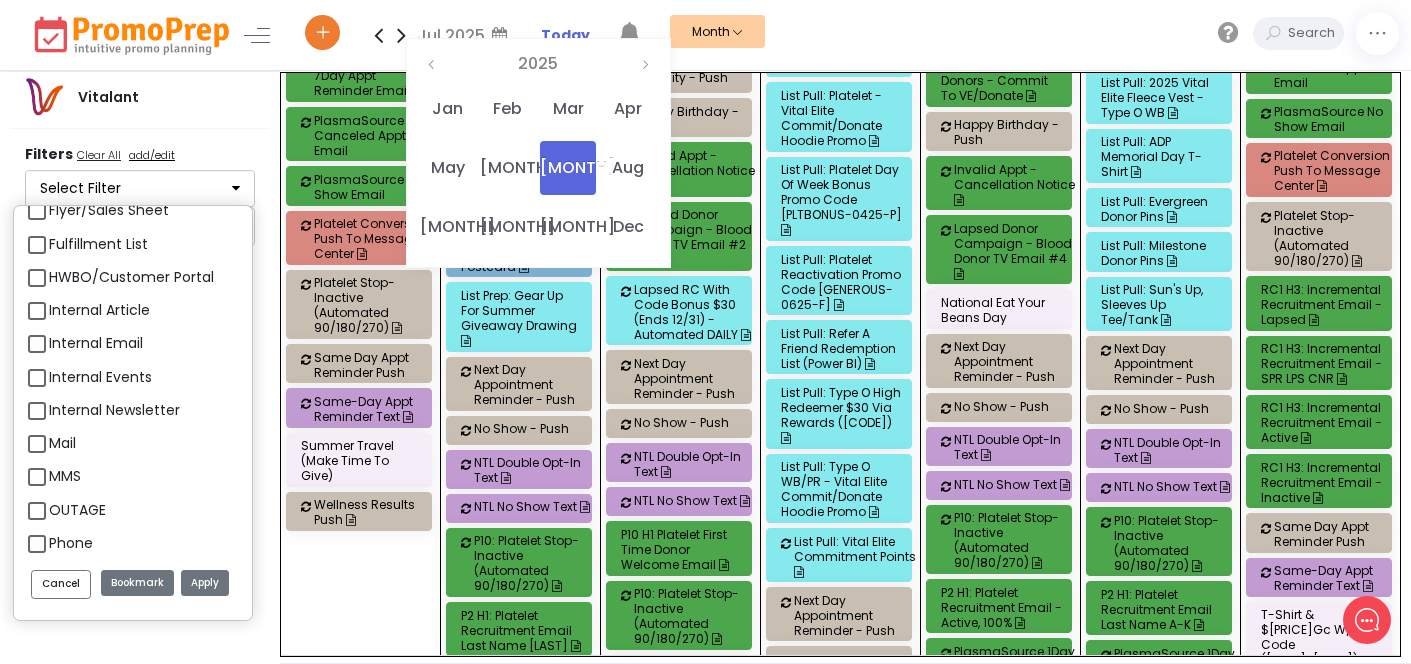 scroll, scrollTop: 2044, scrollLeft: 0, axis: vertical 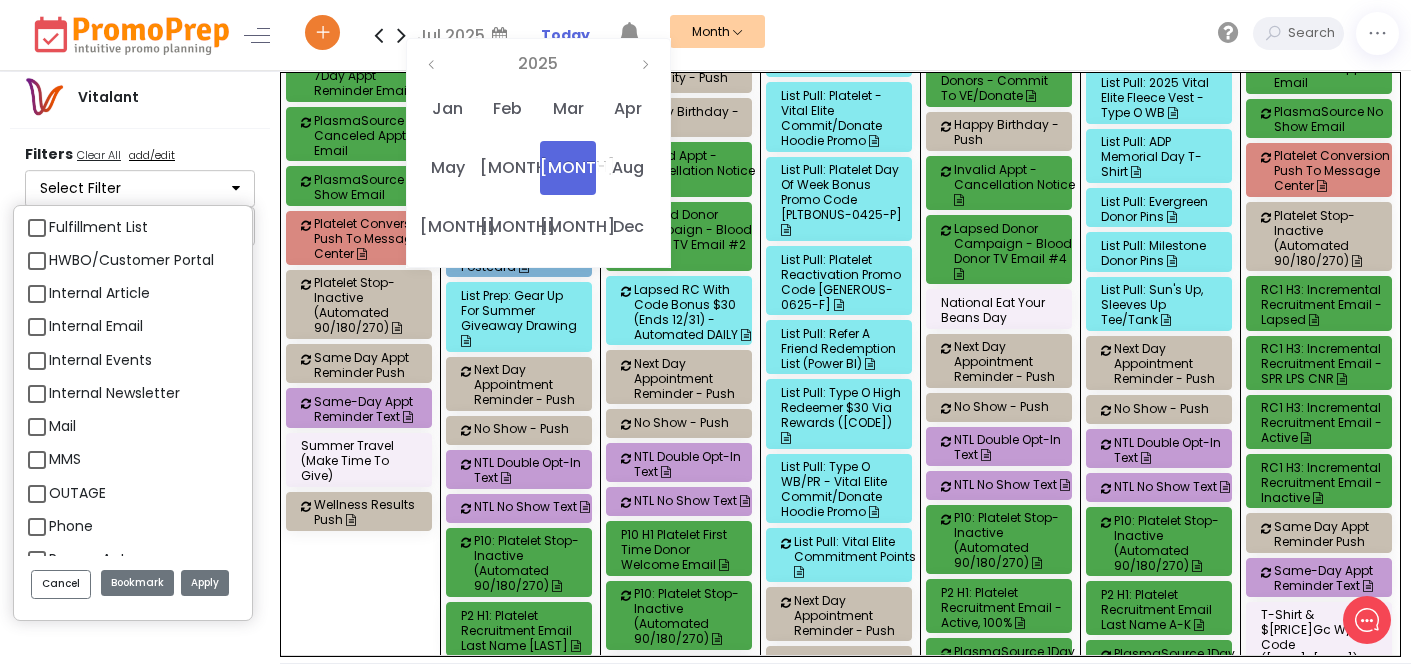 click on "MMS" at bounding box center [65, 459] 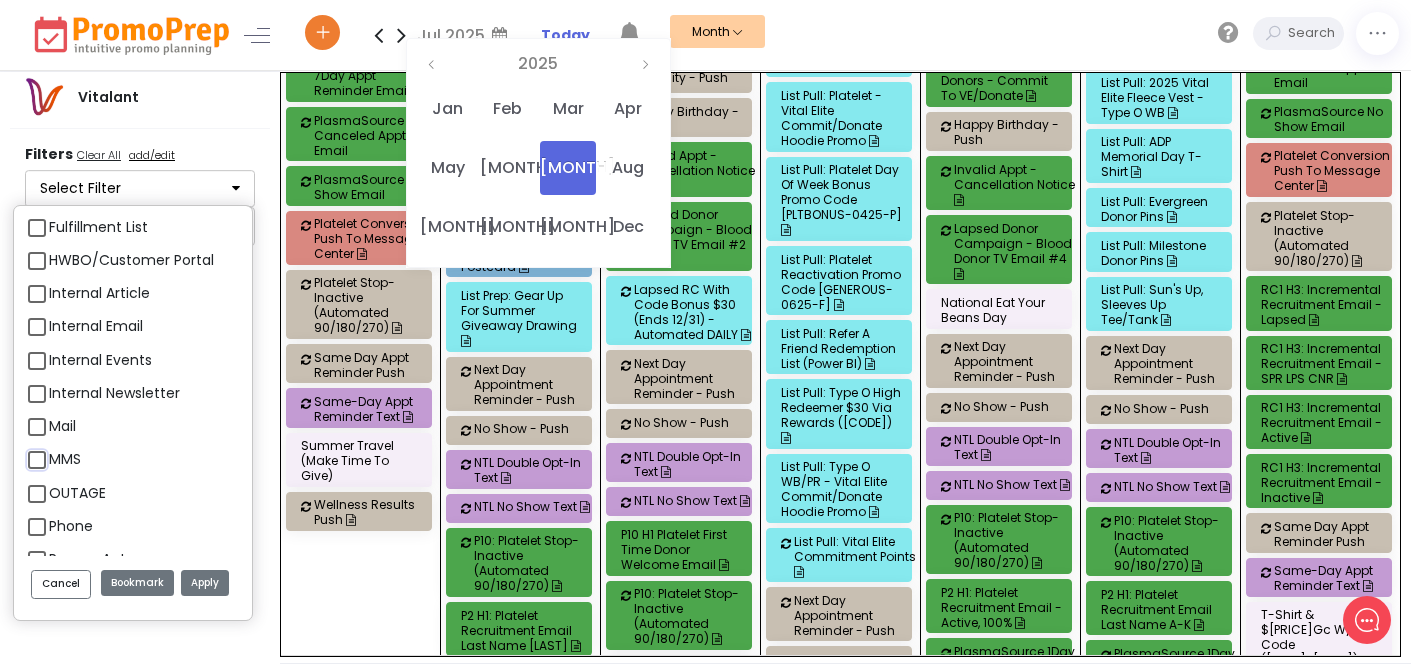 click on "MMS" at bounding box center [55, 451] 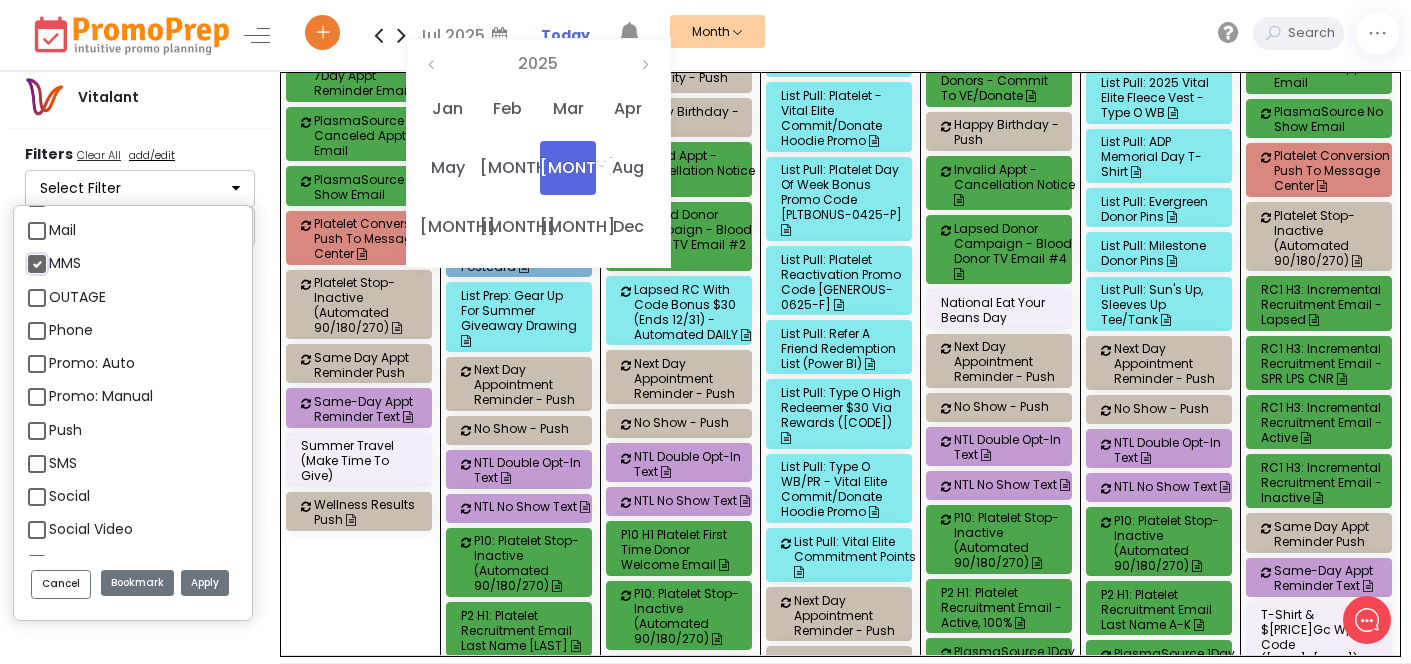 scroll, scrollTop: 2241, scrollLeft: 0, axis: vertical 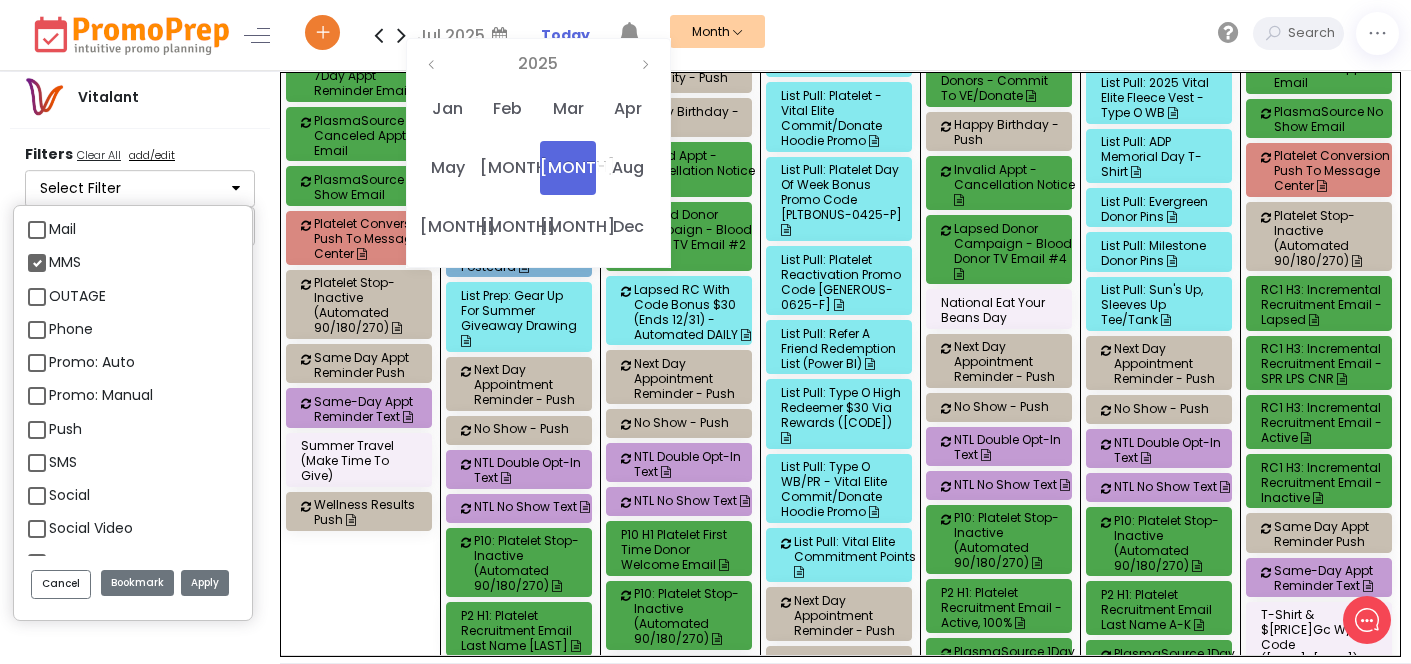 click on "SMS" at bounding box center [63, 462] 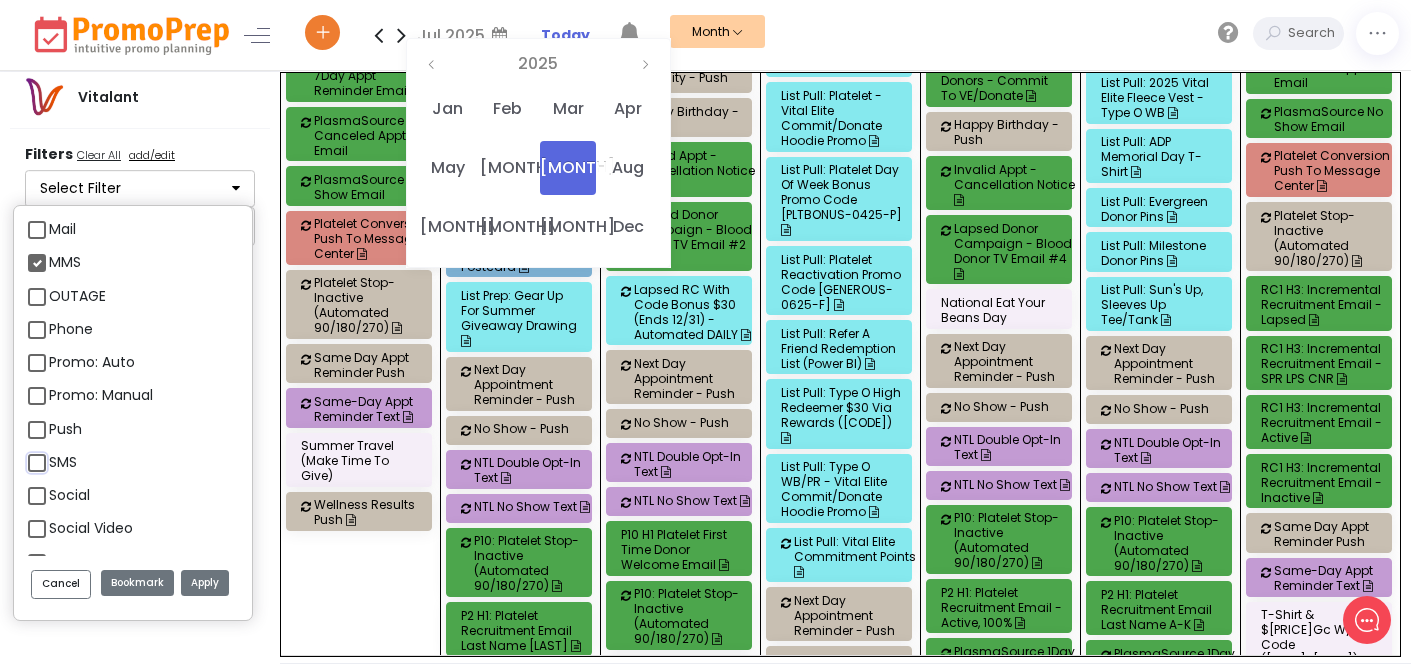 click on "SMS" at bounding box center (55, 454) 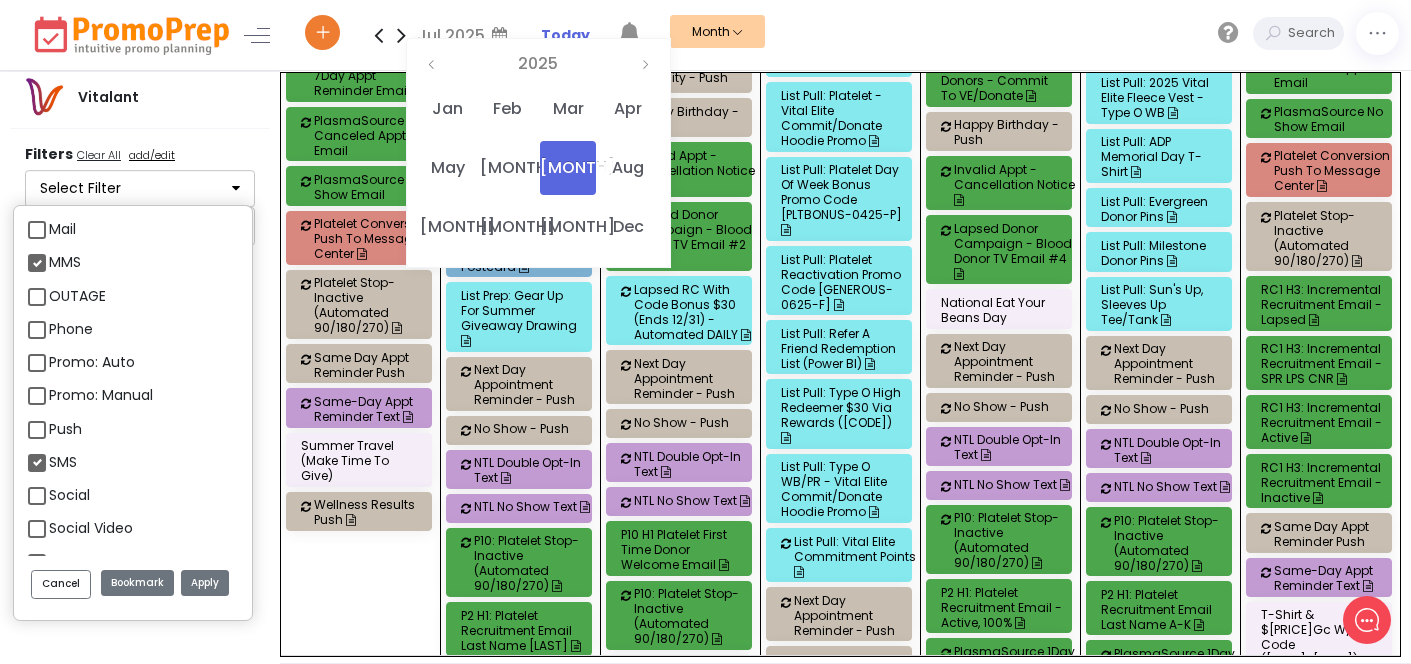 click on "Apply" at bounding box center [205, 583] 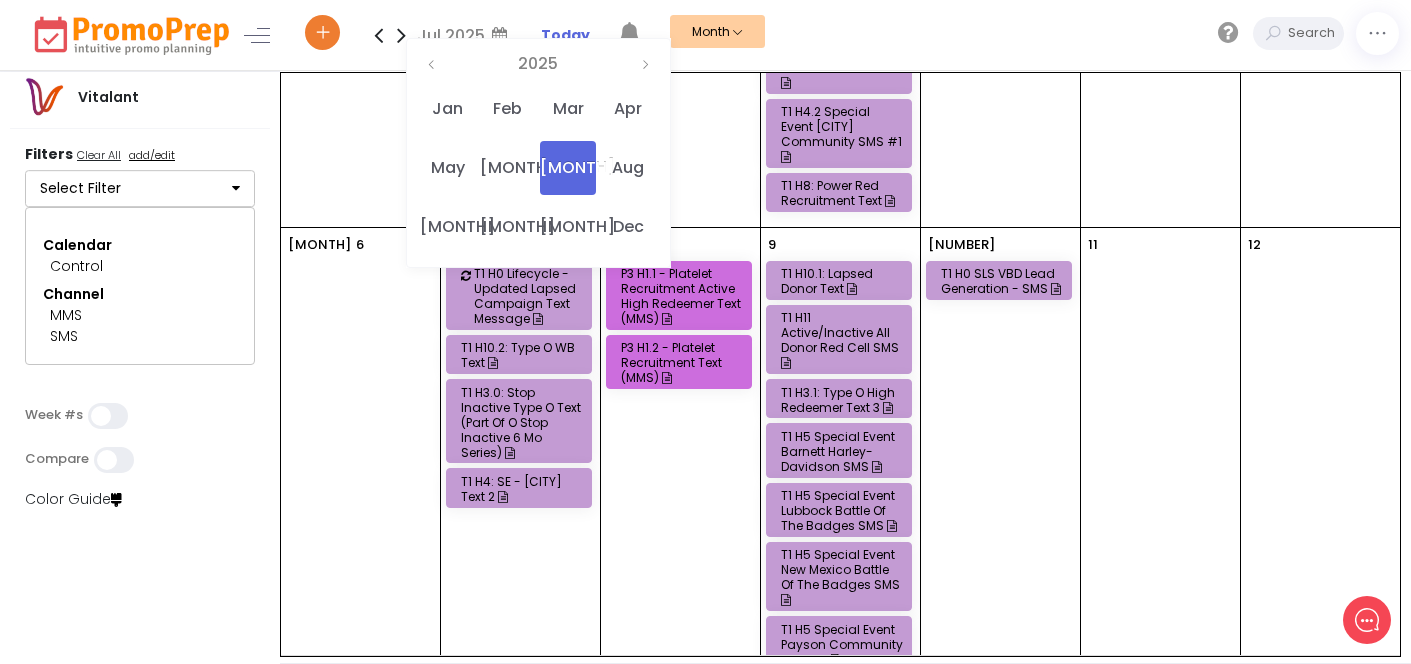 scroll, scrollTop: 0, scrollLeft: 0, axis: both 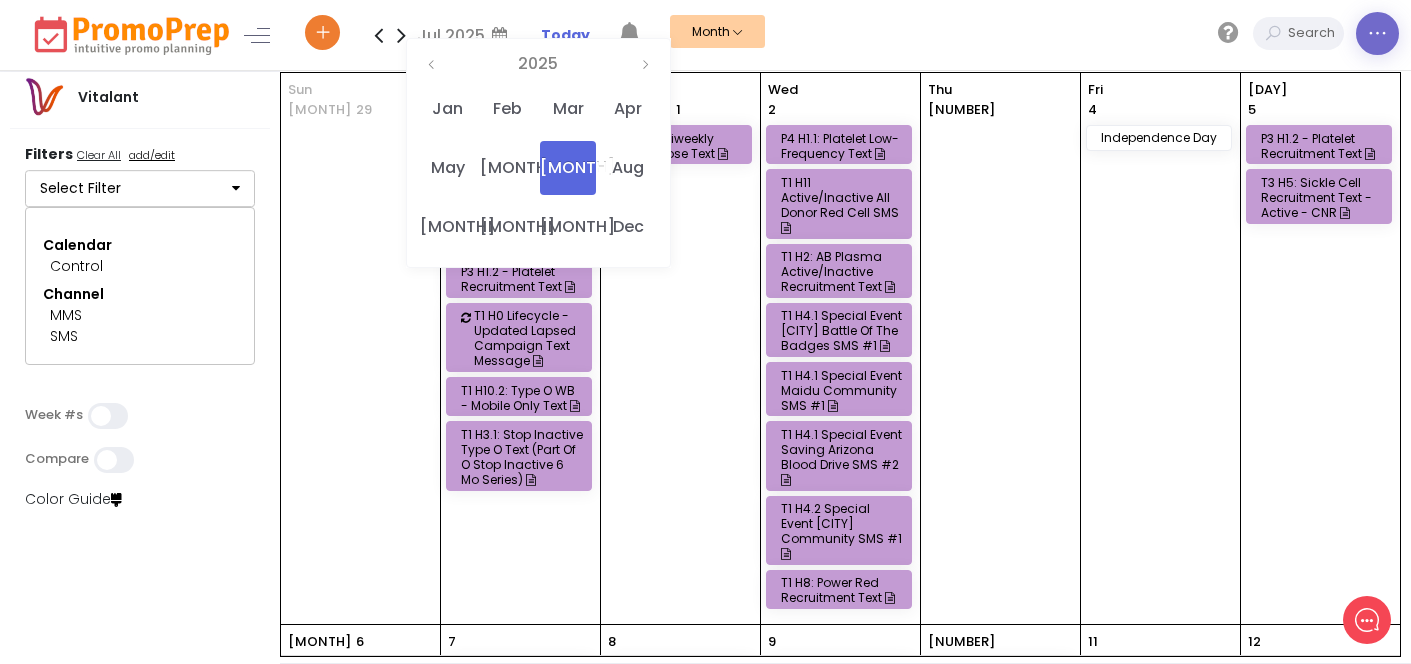 click at bounding box center [1377, 33] 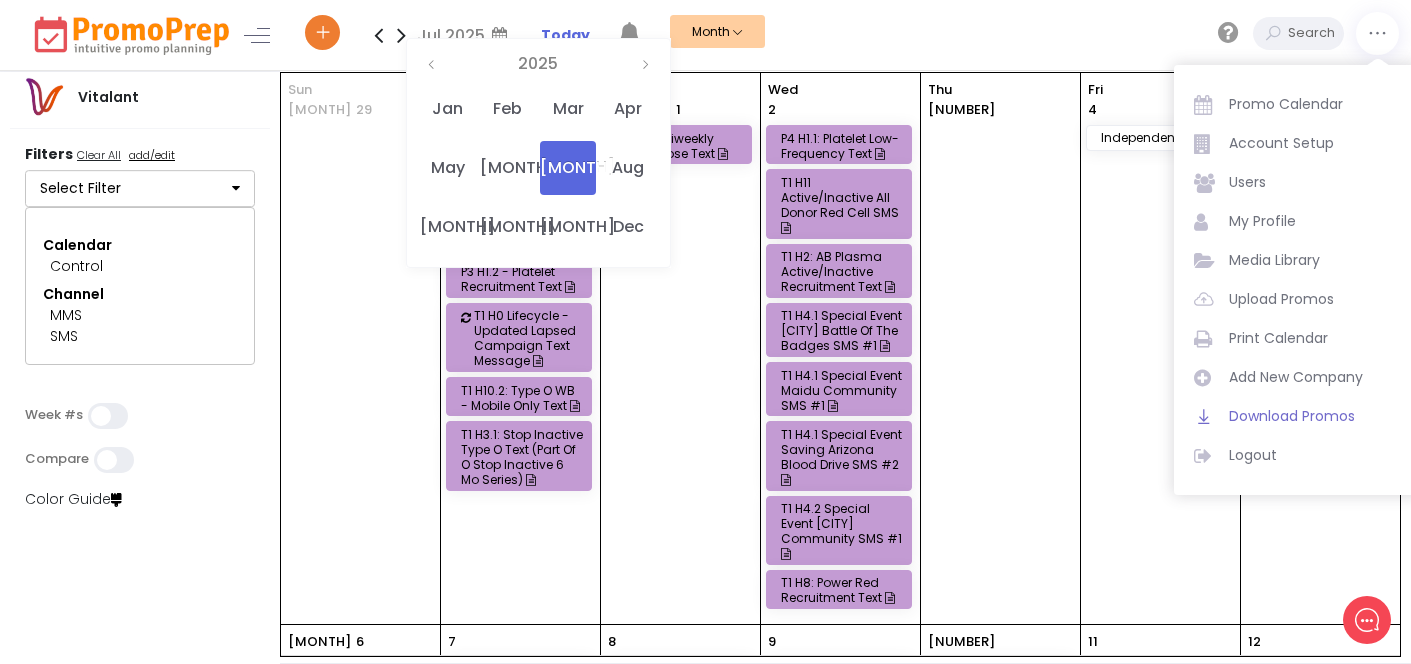 click on "Download Promos" at bounding box center (1314, 416) 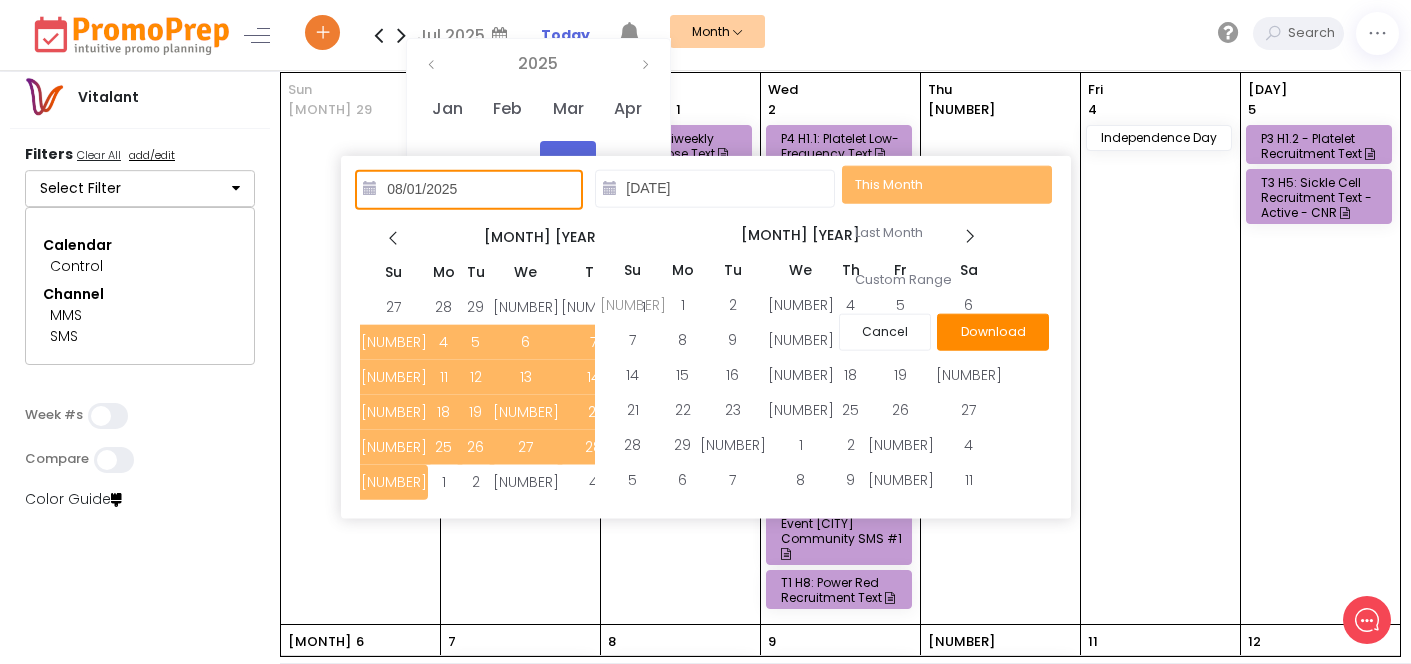type on "[DATE]" 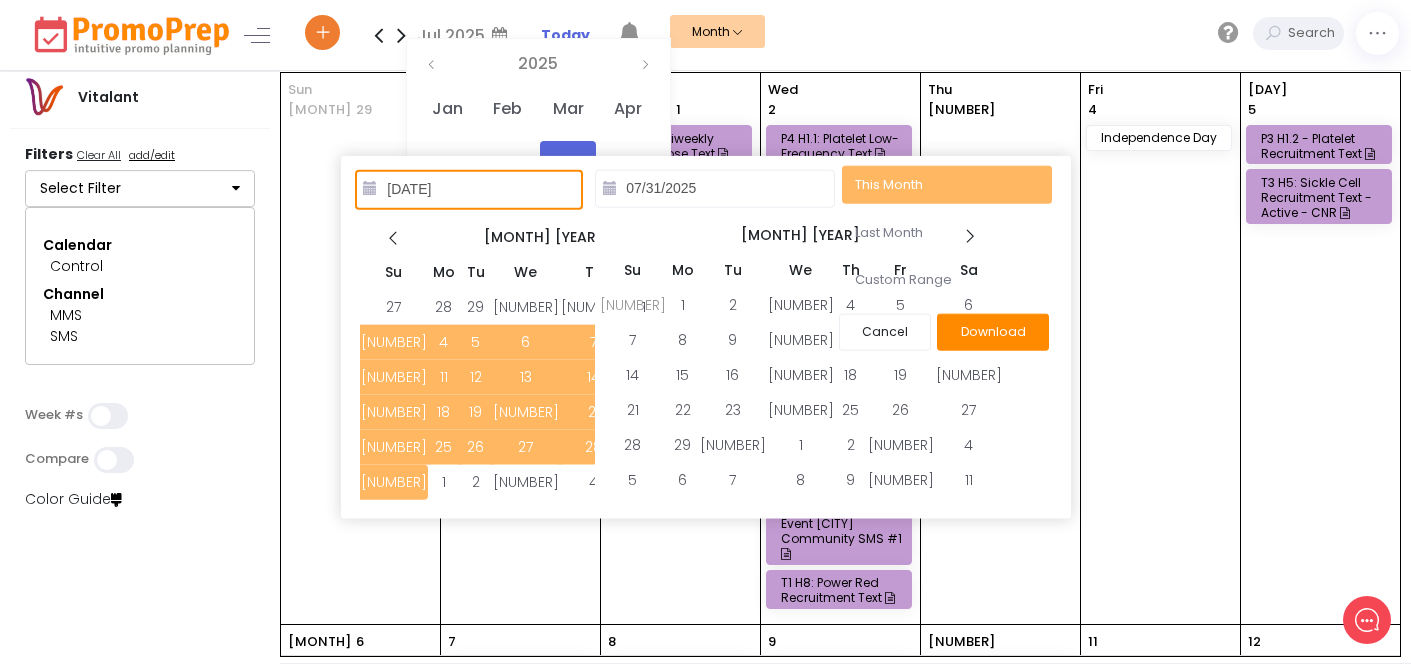 type on "08/01/2025" 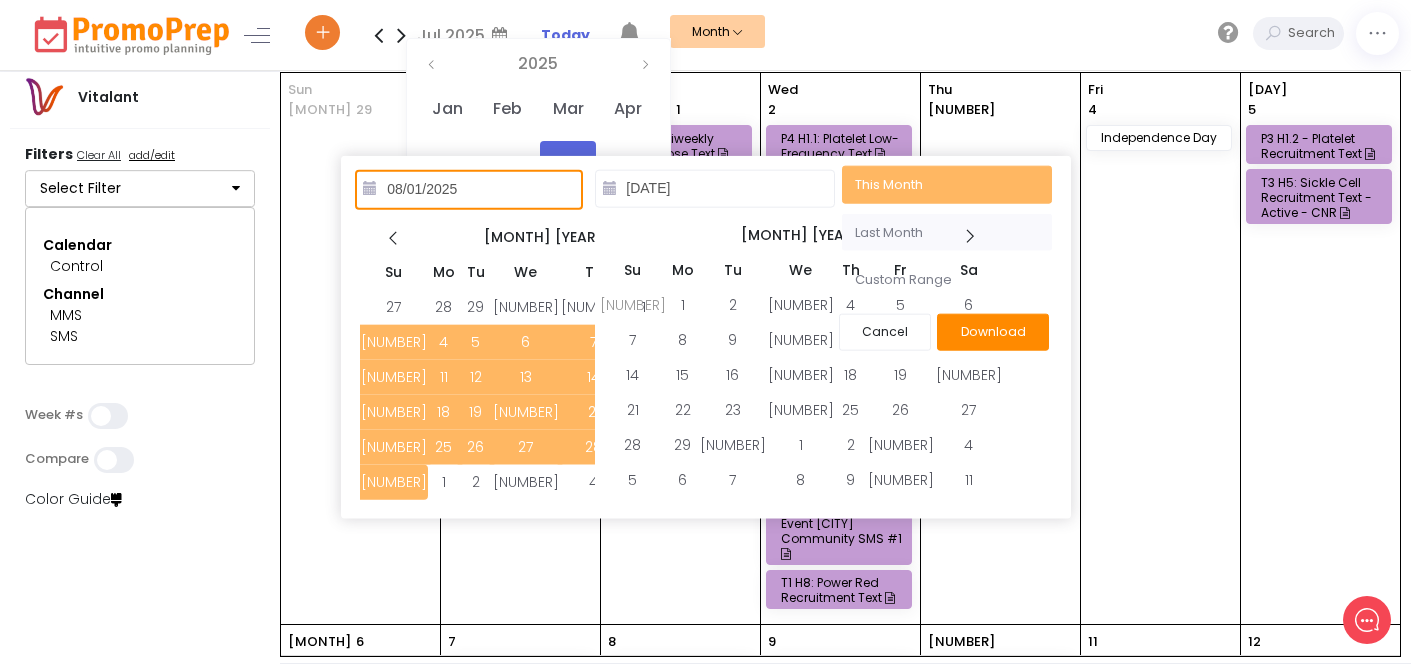 type on "[DATE]" 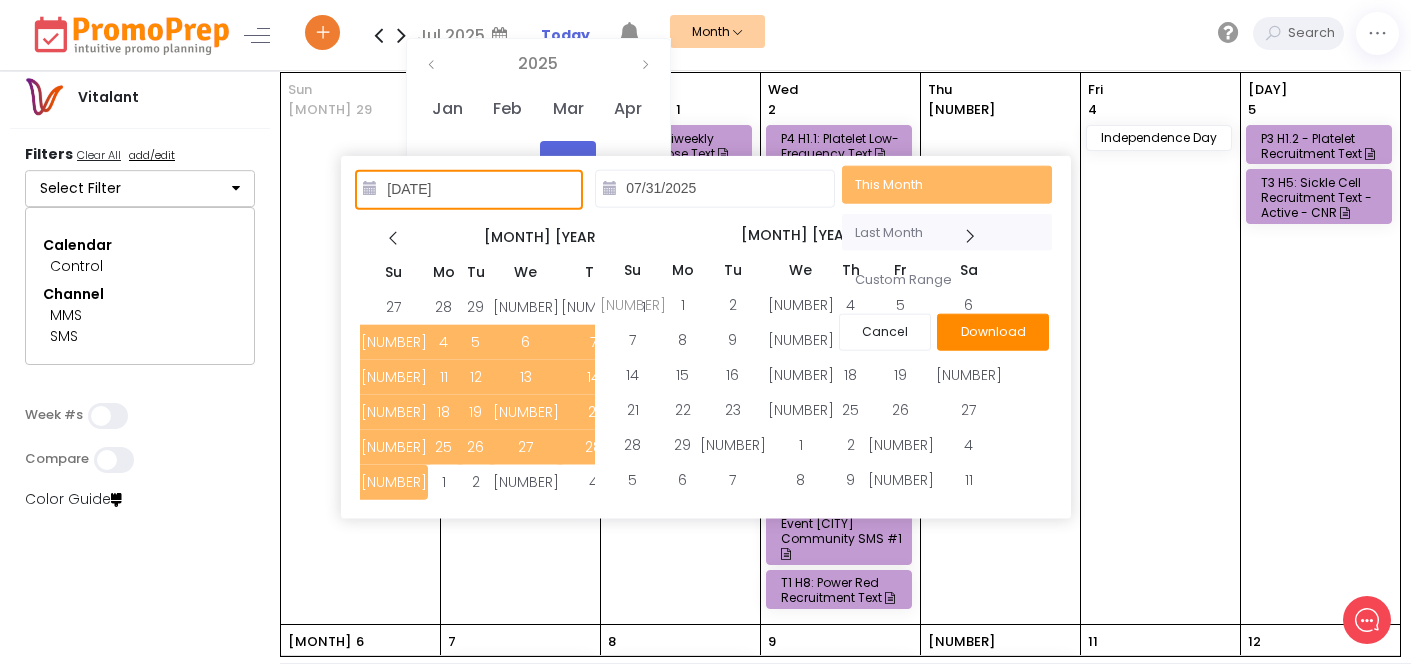 click on "Last Month" at bounding box center [947, 232] 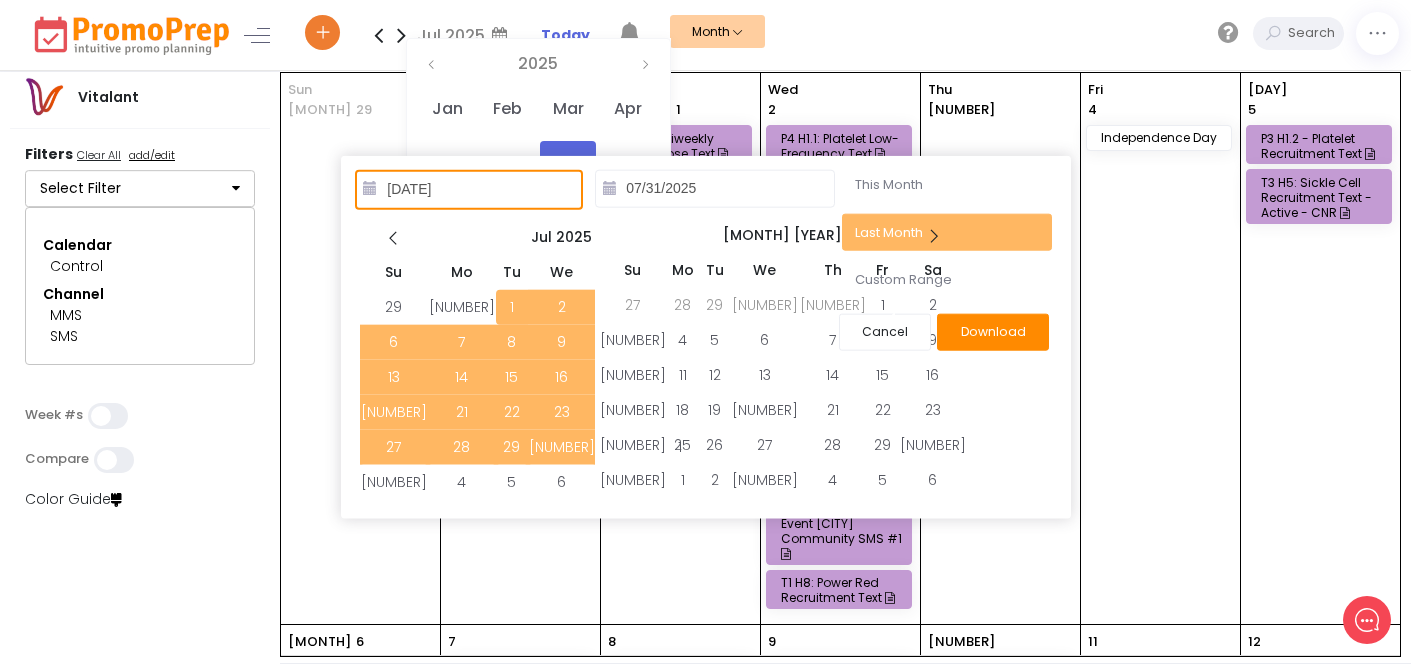 click on "Download" at bounding box center (993, 331) 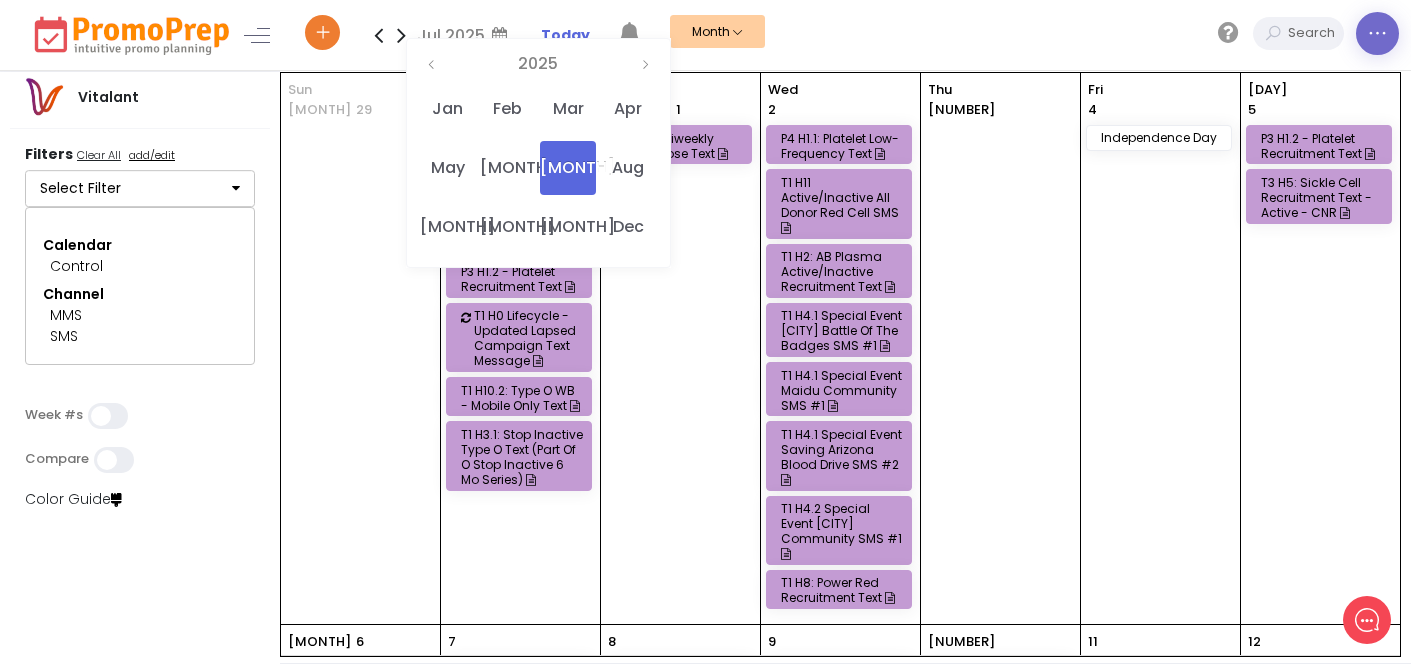 click at bounding box center [1377, 34] 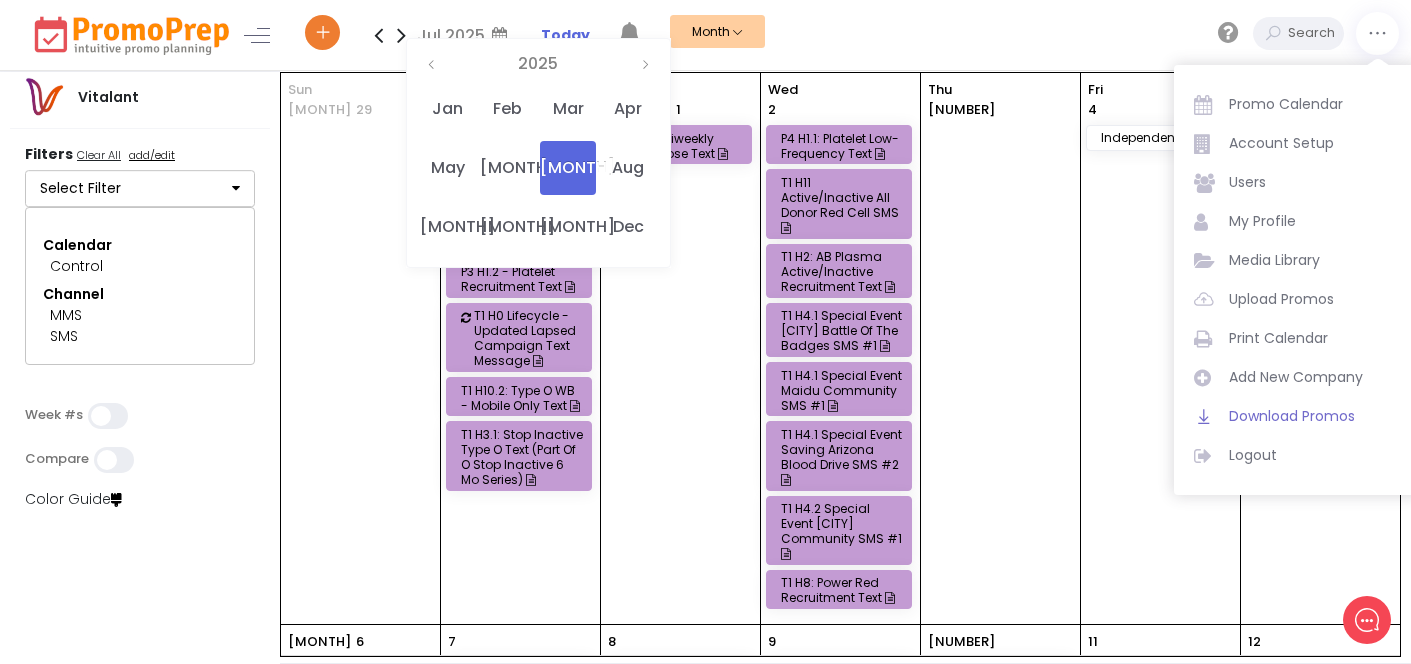 click on "Download Promos" at bounding box center (1314, 416) 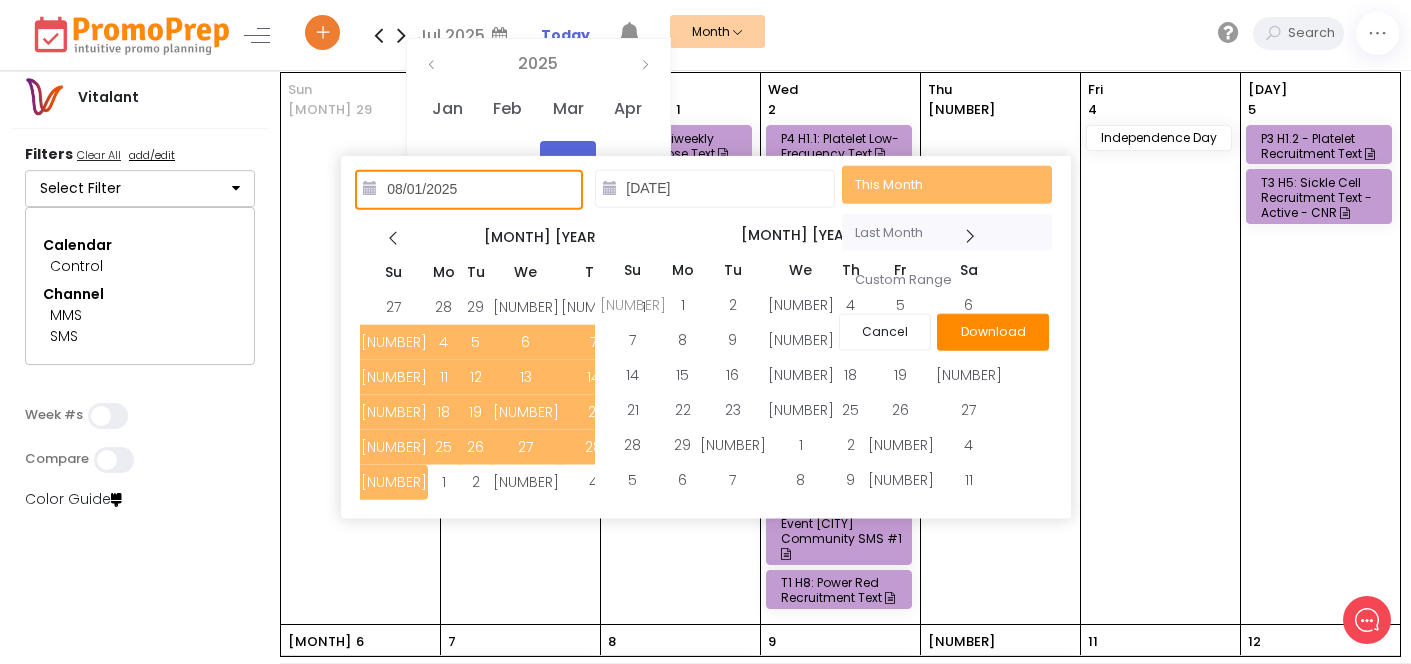 type on "[DATE]" 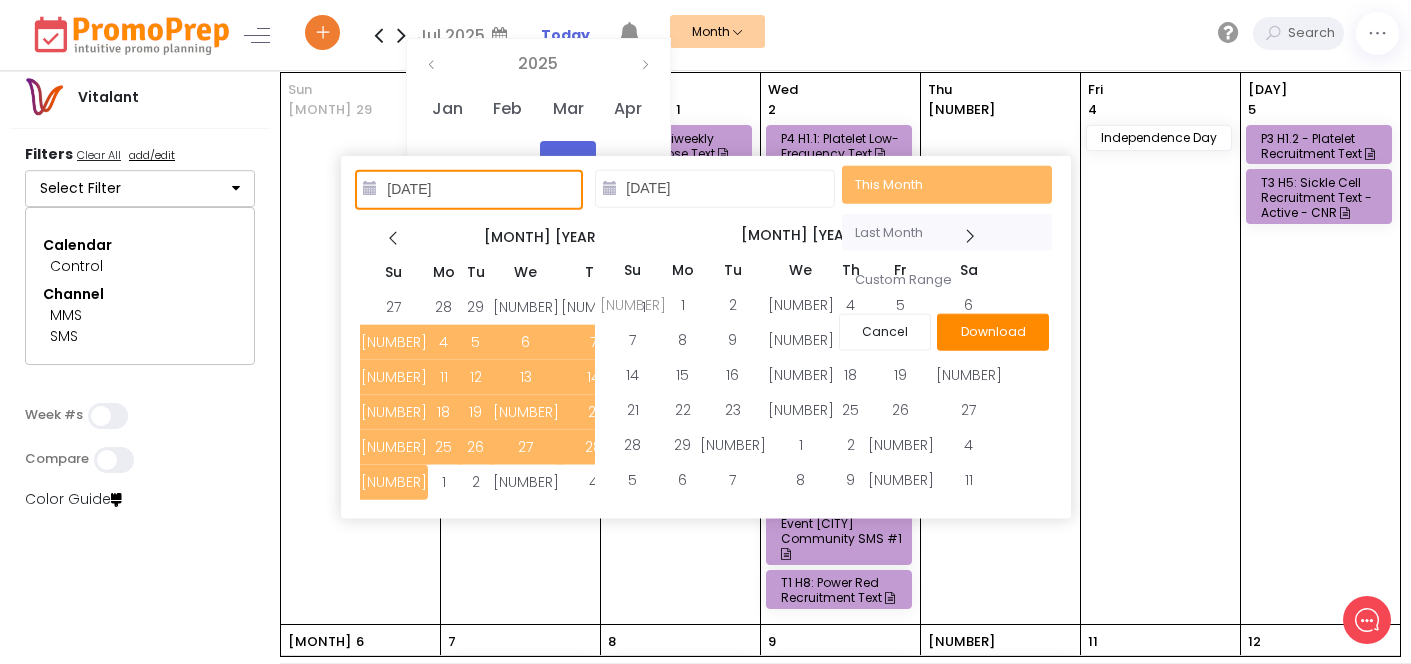 type on "07/31/2025" 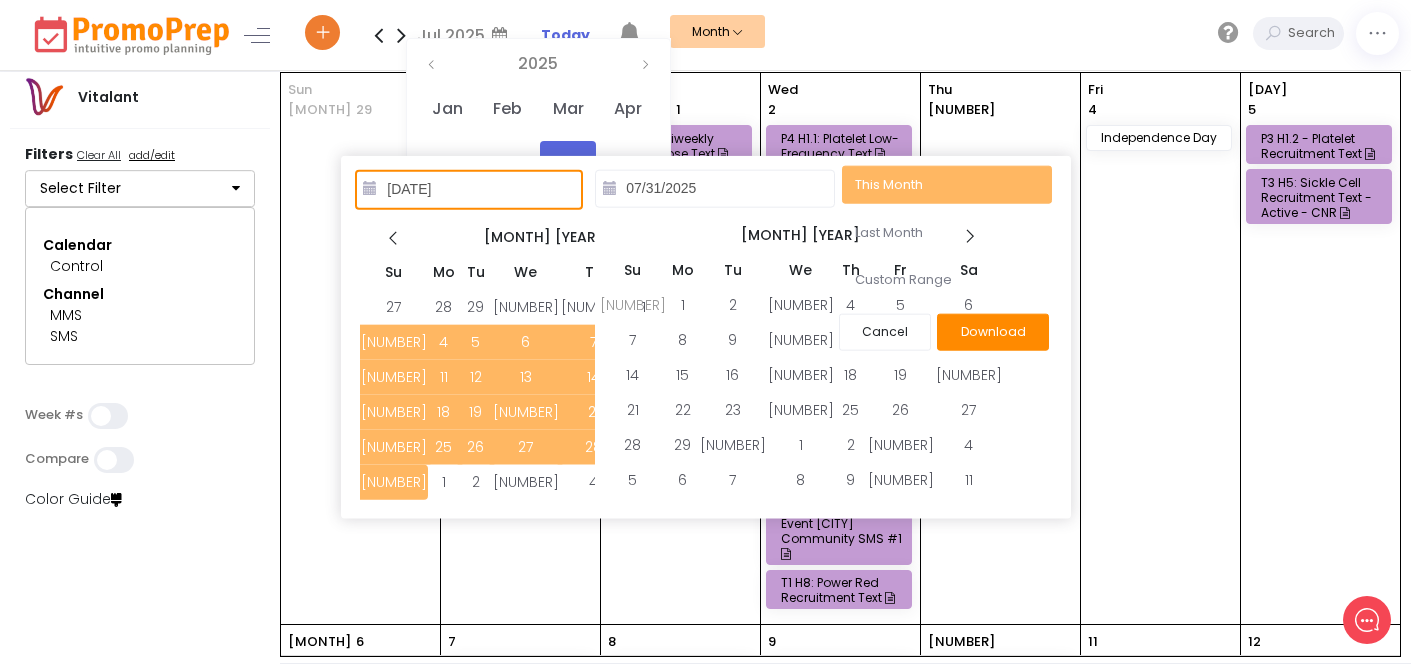 type on "08/01/2025" 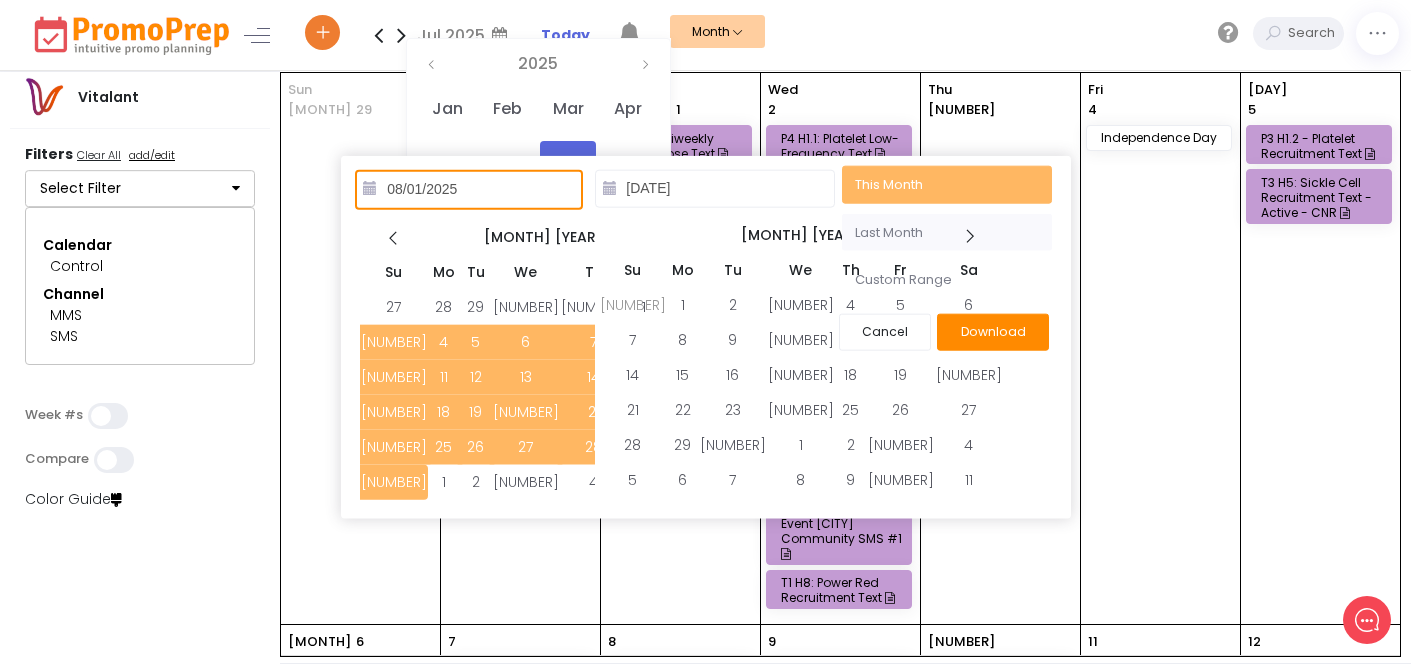 type on "[DATE]" 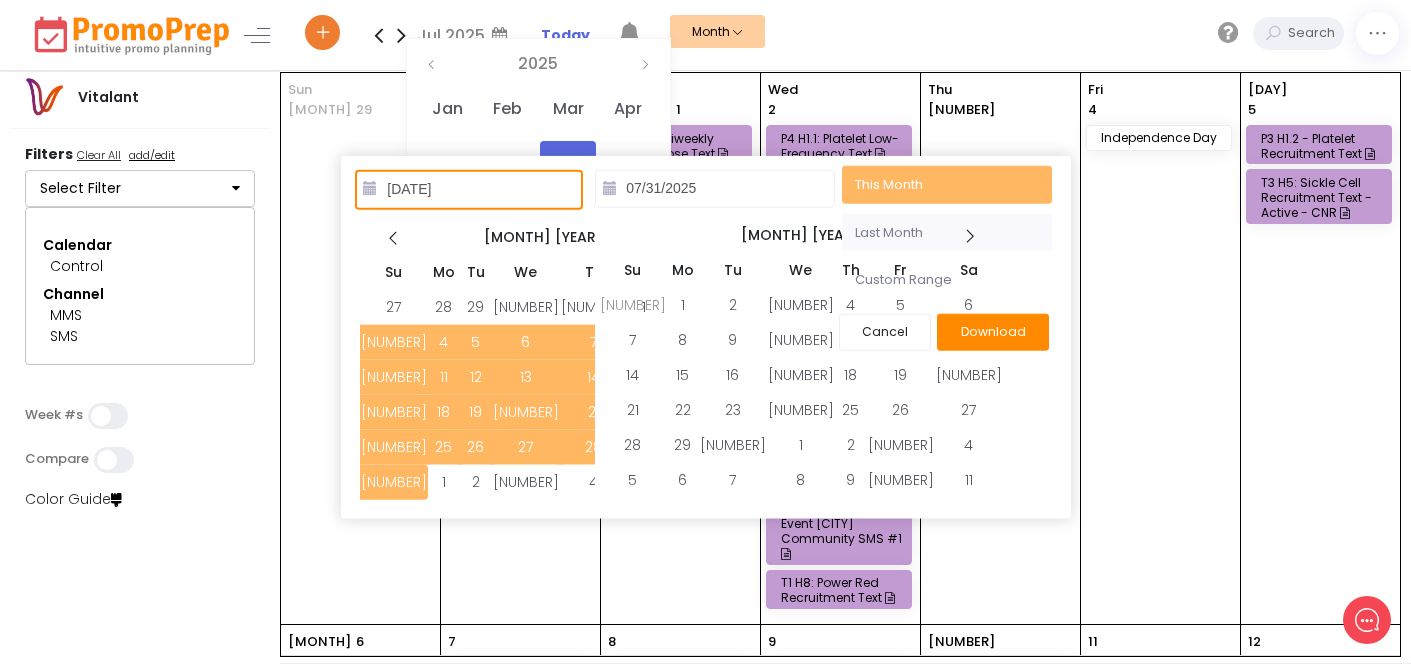 click on "Last Month" at bounding box center (947, 232) 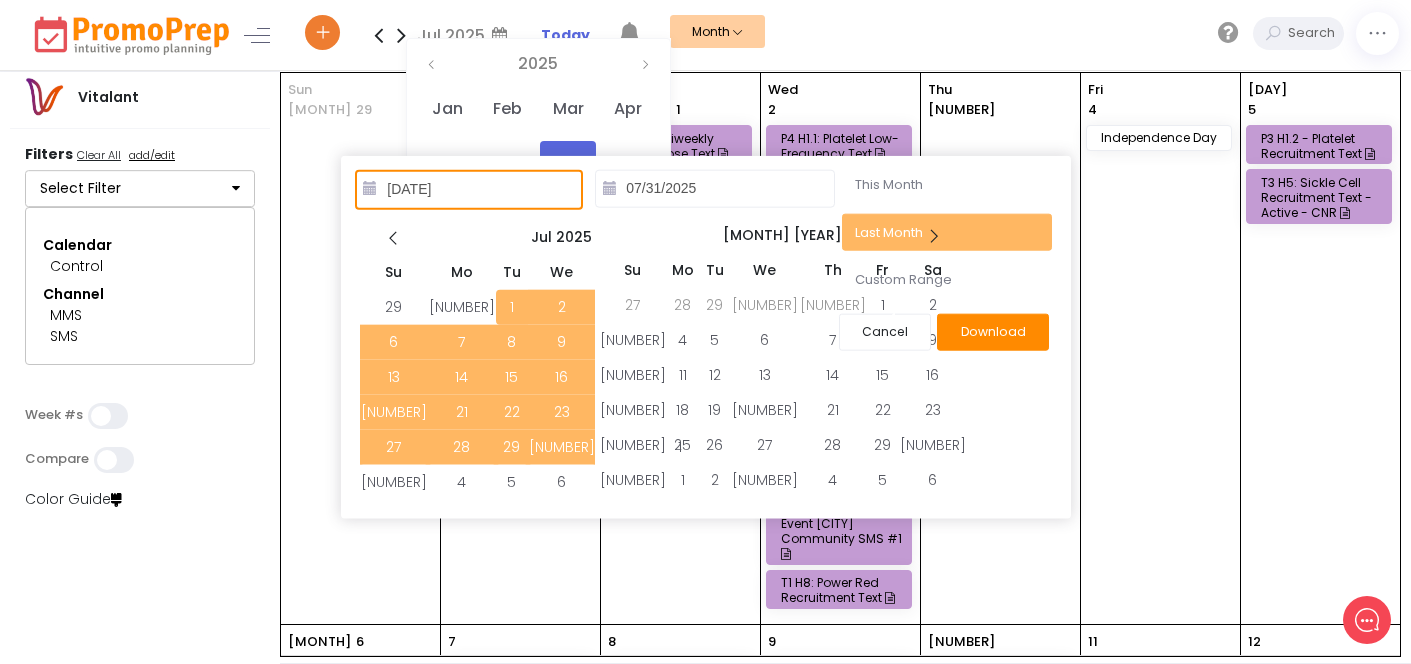 click on "Download" at bounding box center (993, 331) 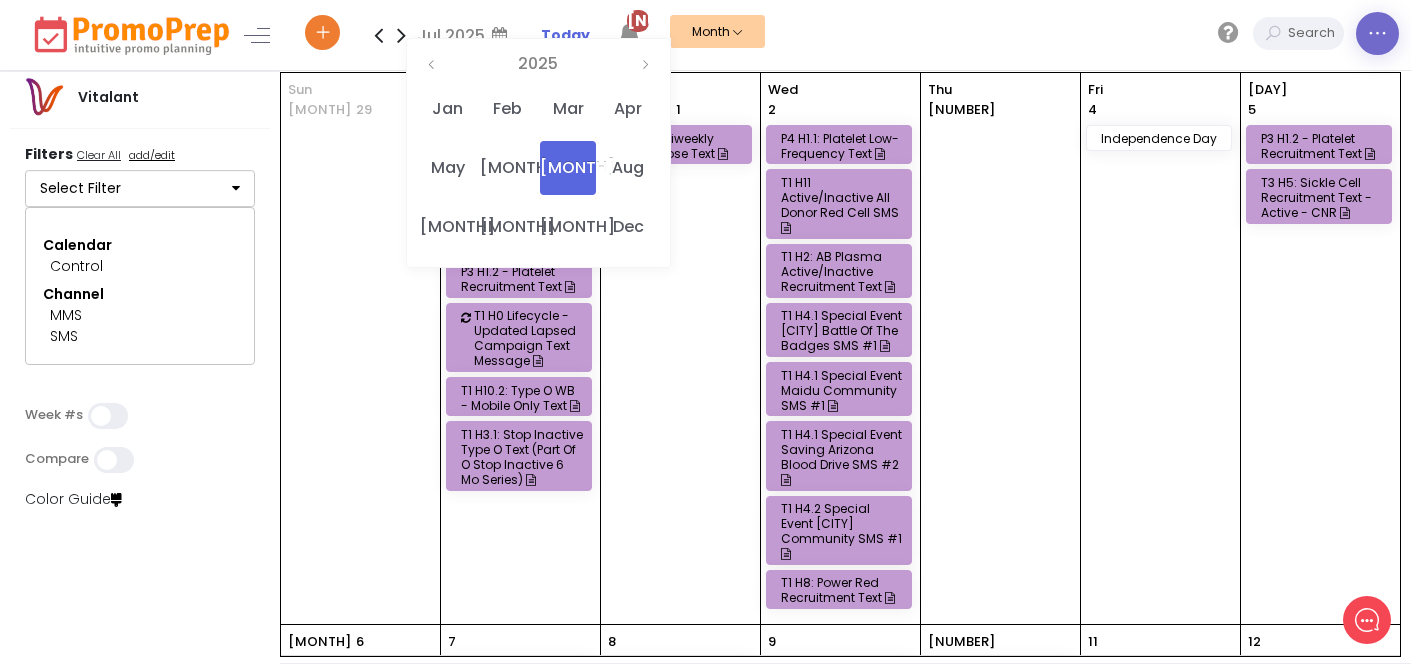 click at bounding box center [1377, 33] 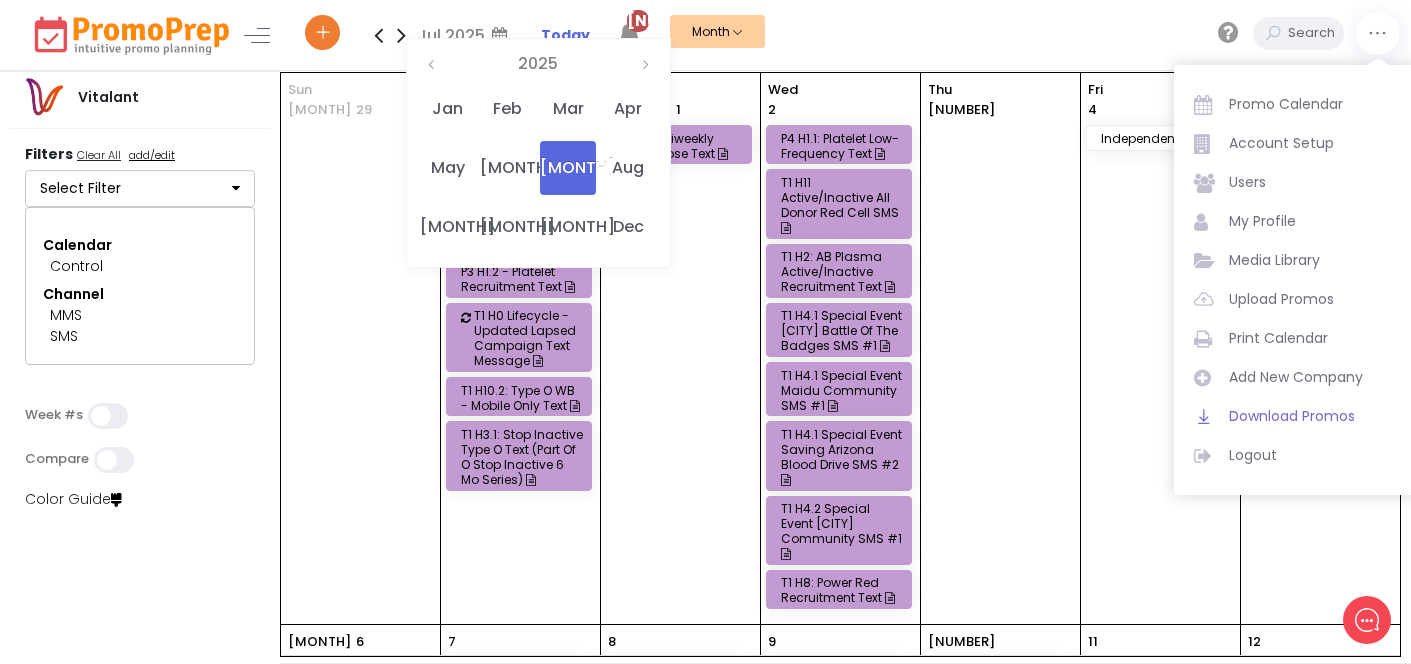 click on "Download Promos" at bounding box center (1314, 416) 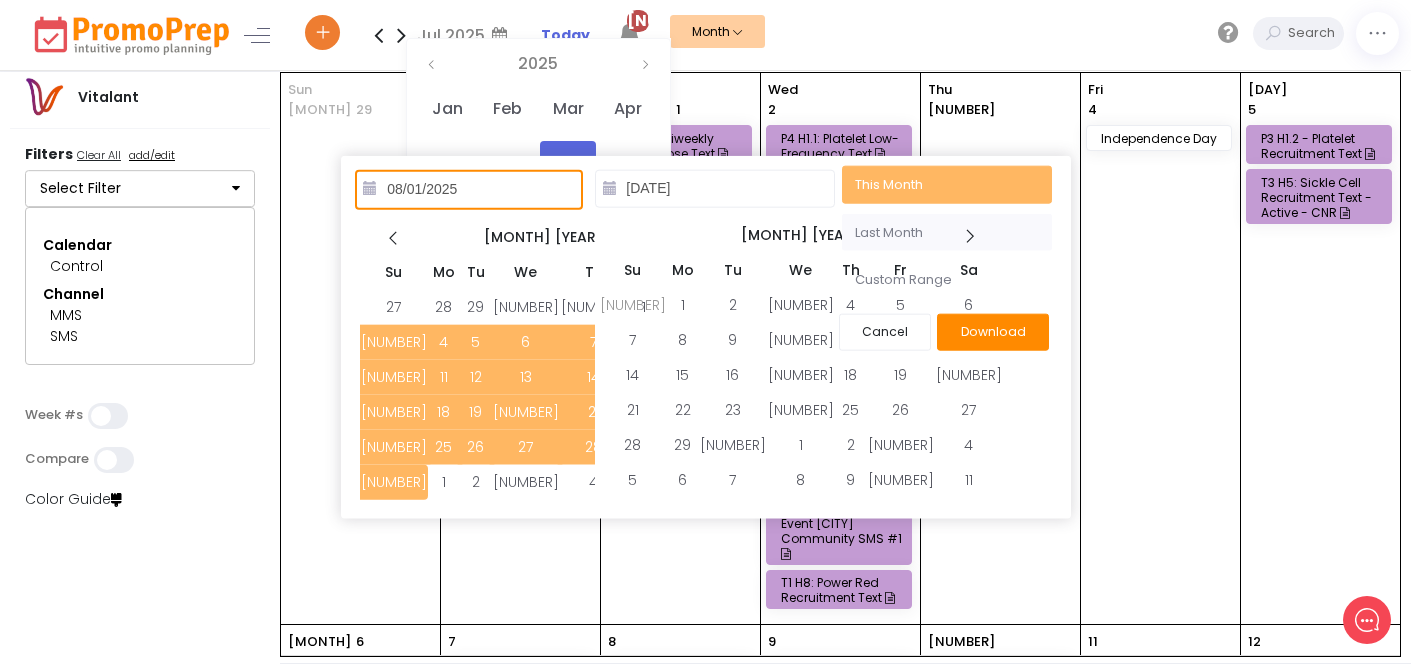 type on "[DATE]" 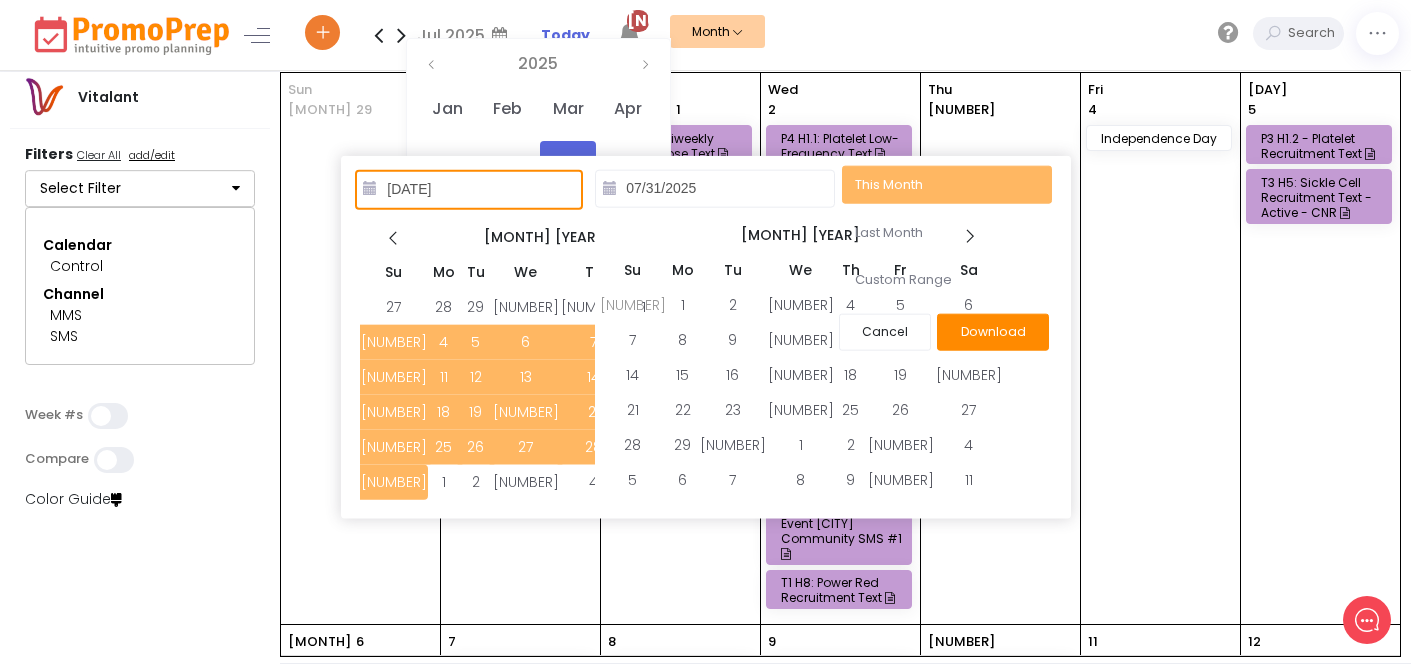 type on "08/01/2025" 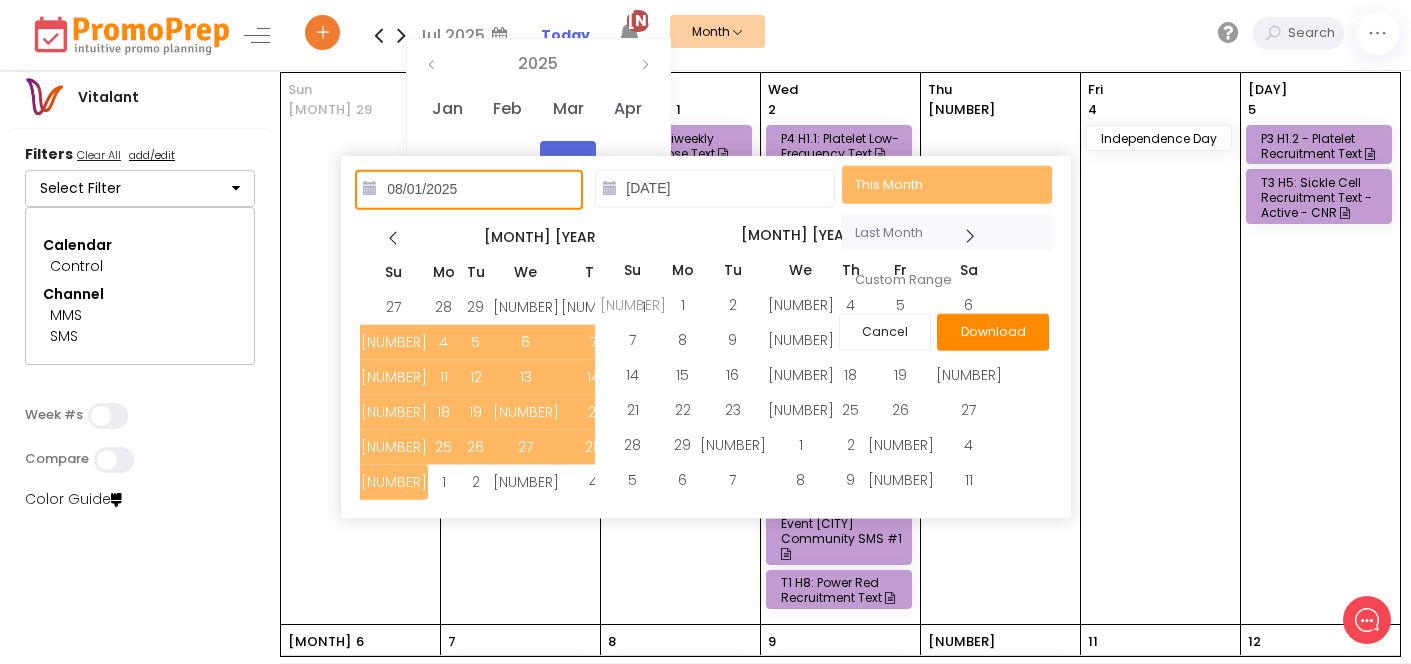 type on "[DATE]" 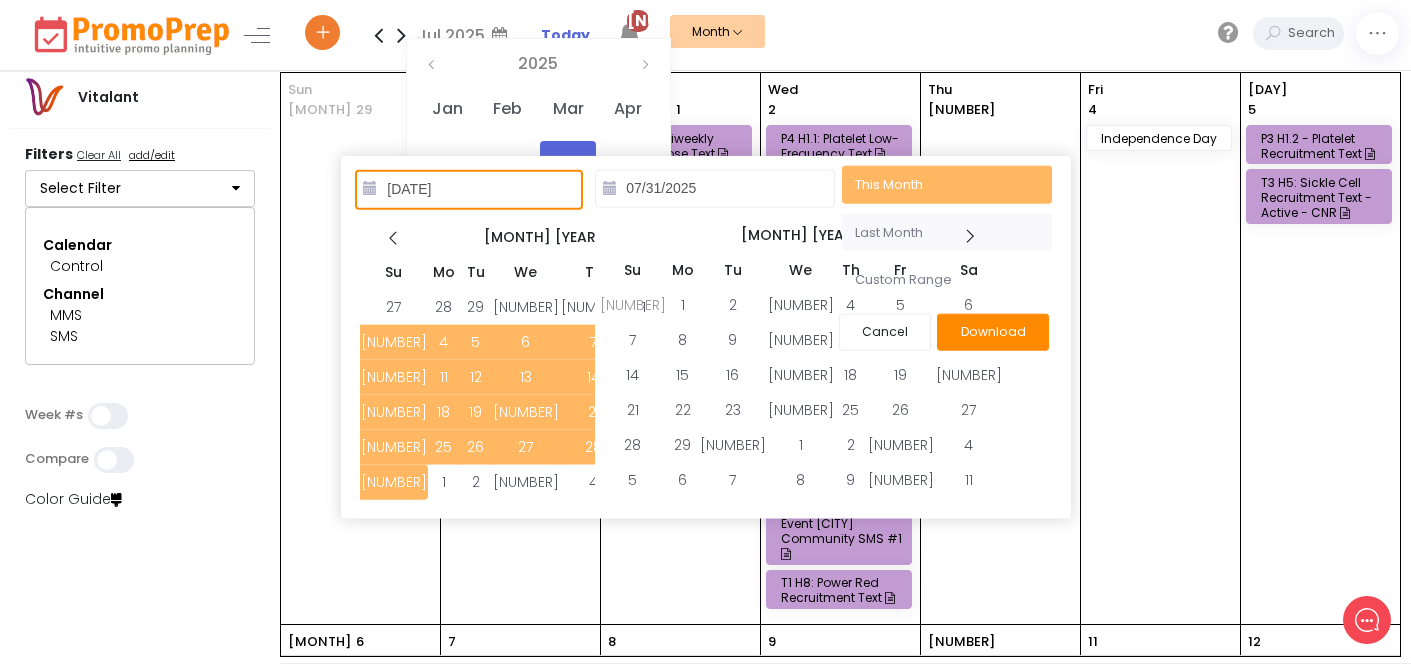 click on "Last Month" at bounding box center (947, 232) 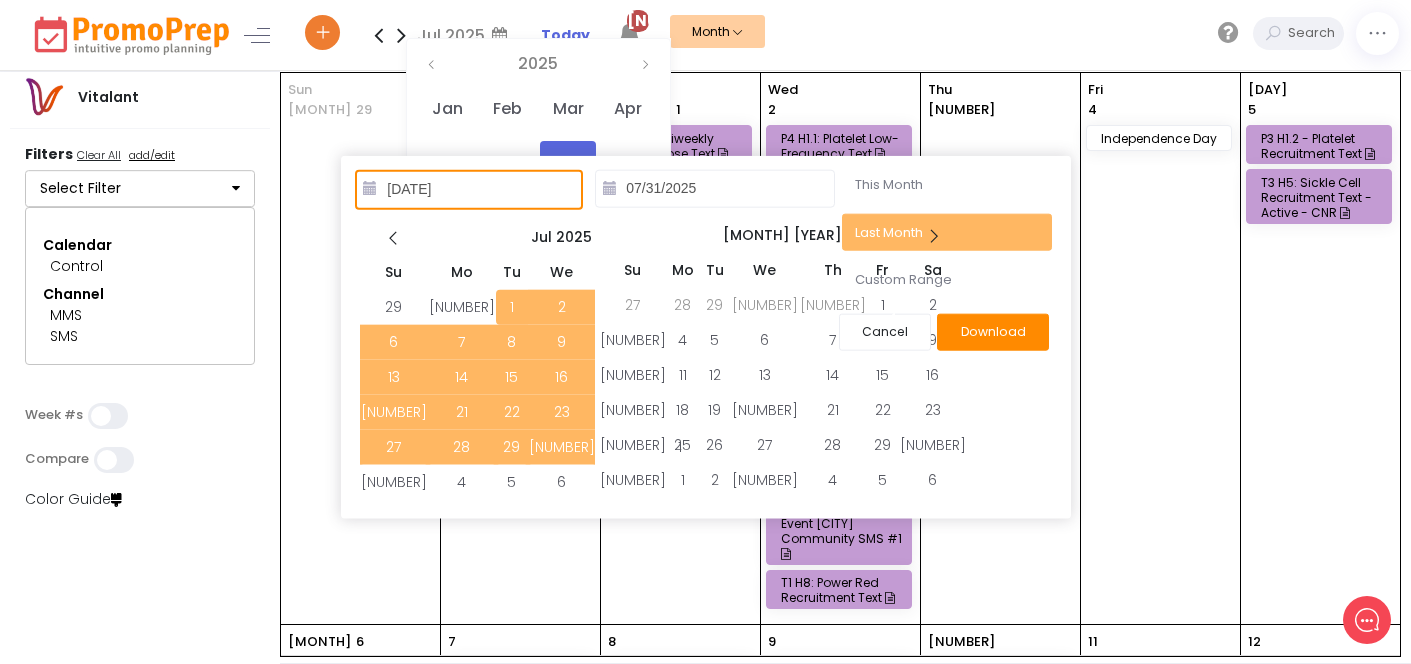 click on "Download" at bounding box center [993, 331] 